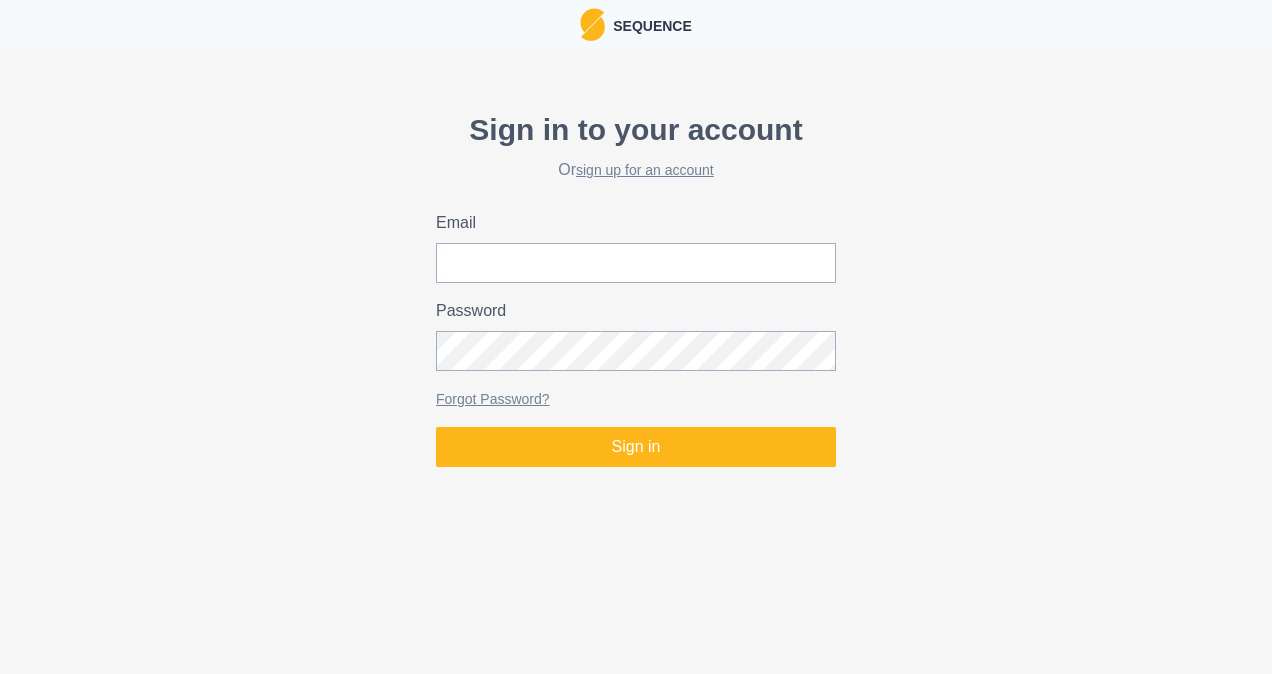 scroll, scrollTop: 0, scrollLeft: 0, axis: both 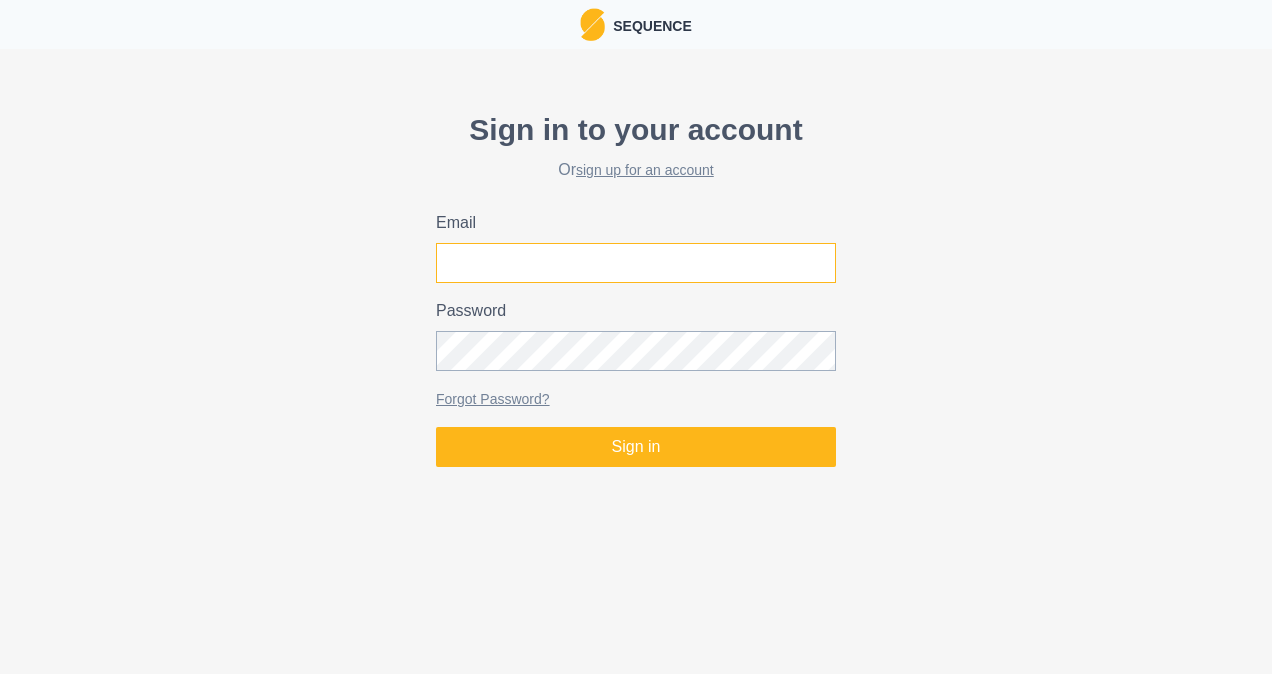 click on "Email" at bounding box center [636, 263] 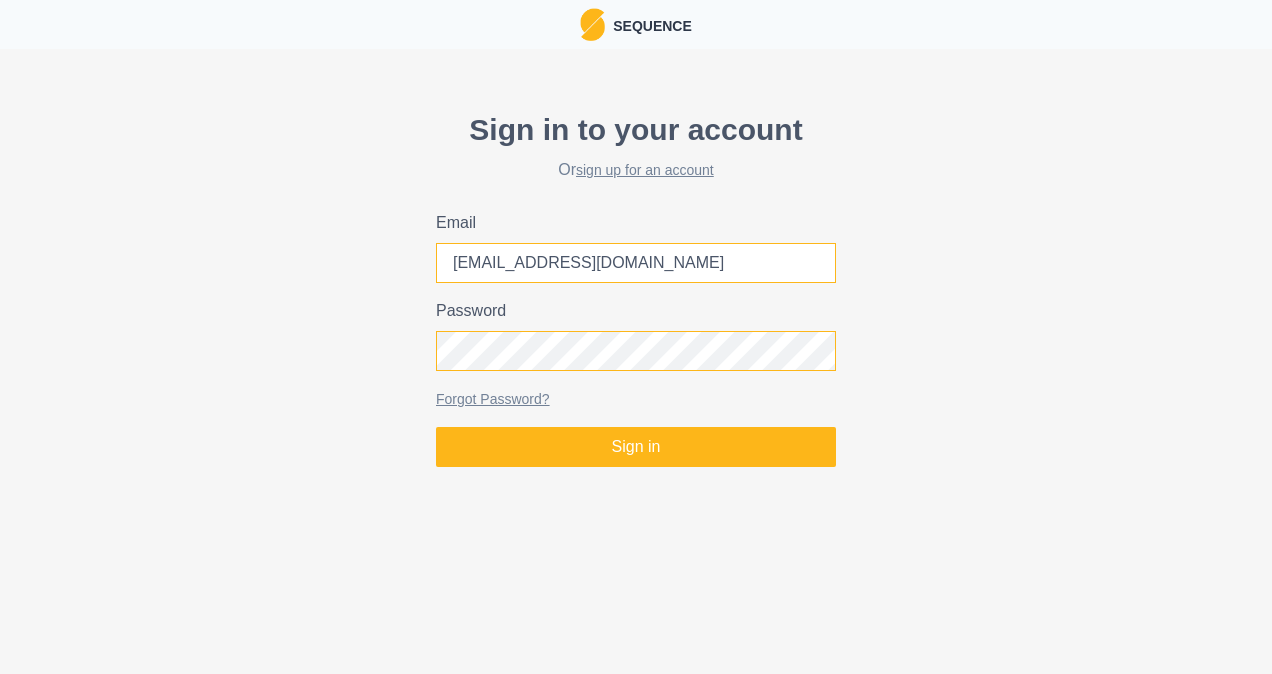 click on "Sign in" at bounding box center [636, 447] 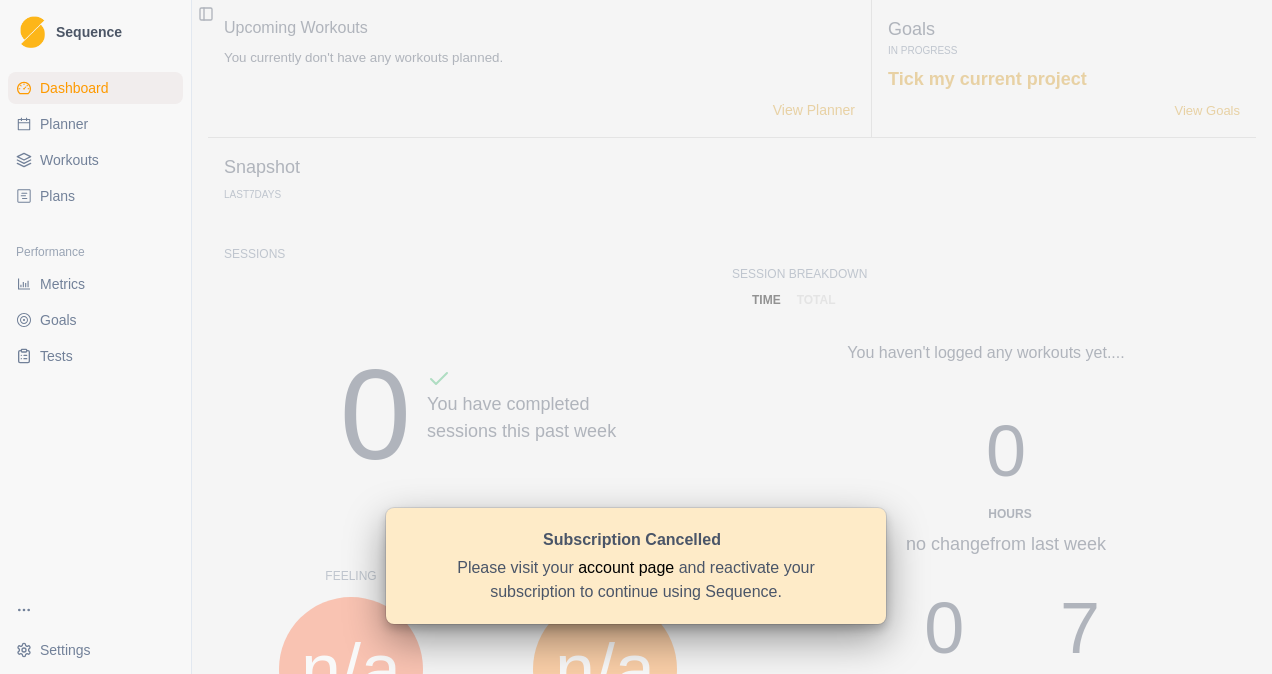 click on "Please visit your   account page   and reactivate your subscription to continue using Sequence." at bounding box center (636, 580) 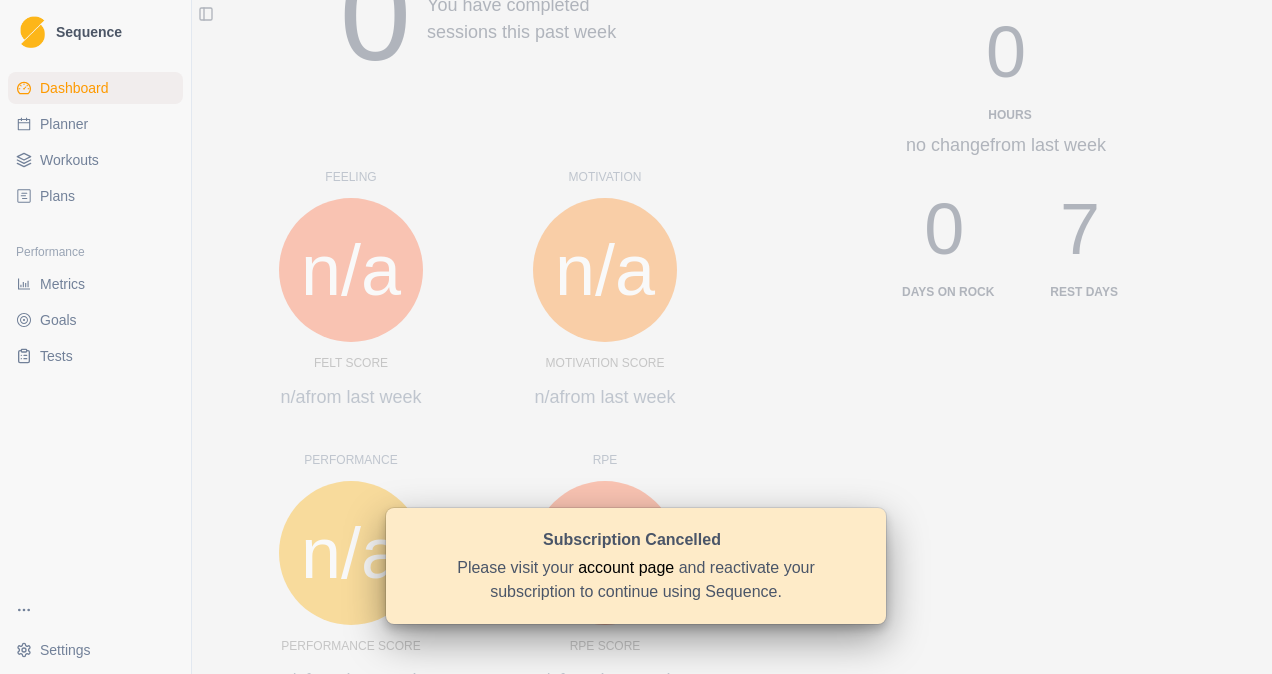 scroll, scrollTop: 400, scrollLeft: 0, axis: vertical 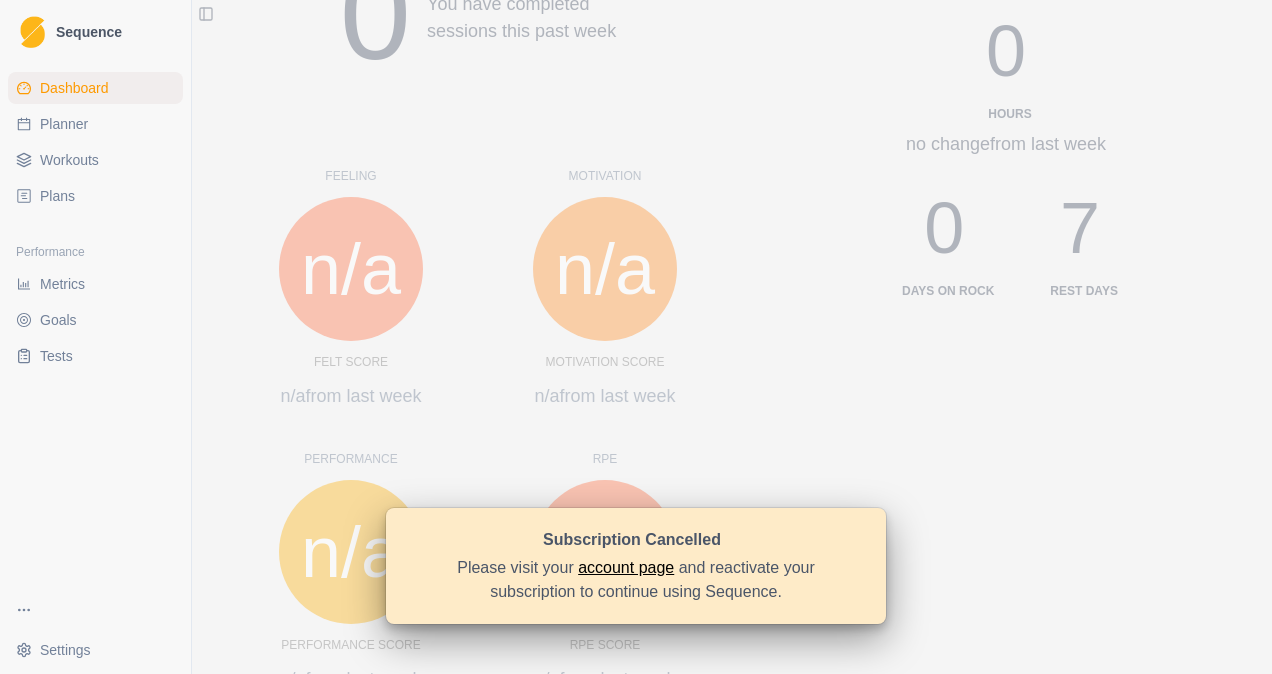 click on "account page" at bounding box center (626, 567) 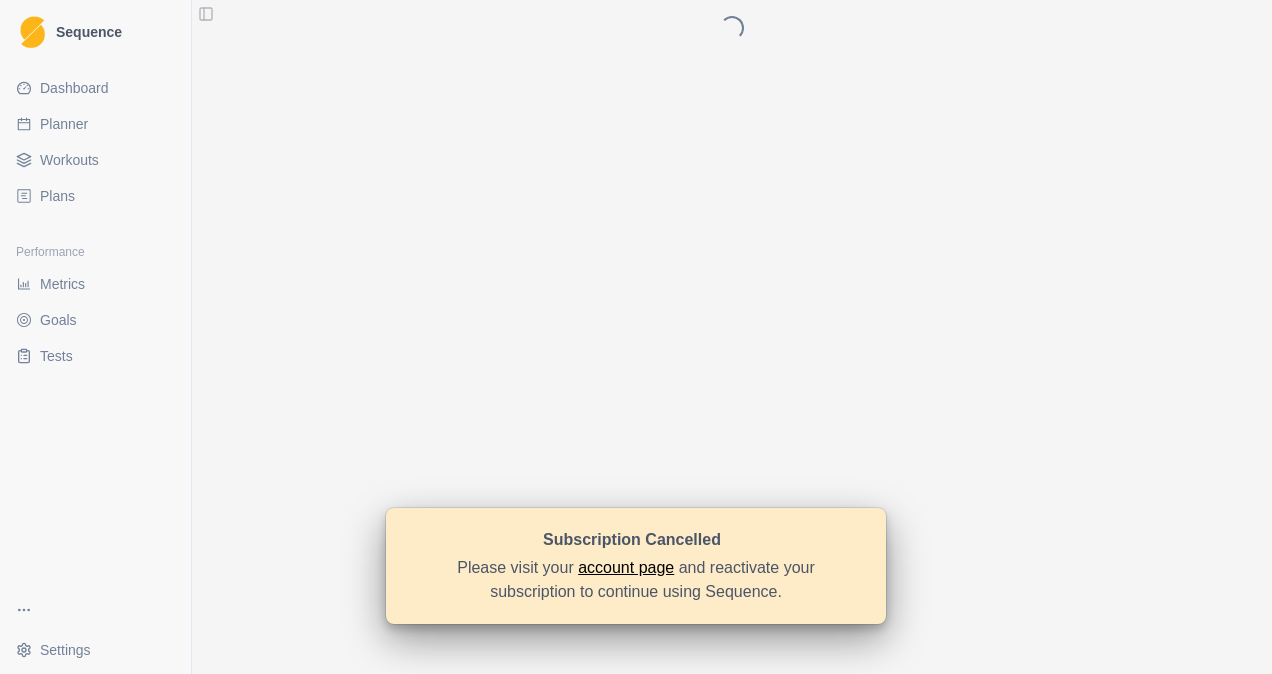 scroll, scrollTop: 0, scrollLeft: 0, axis: both 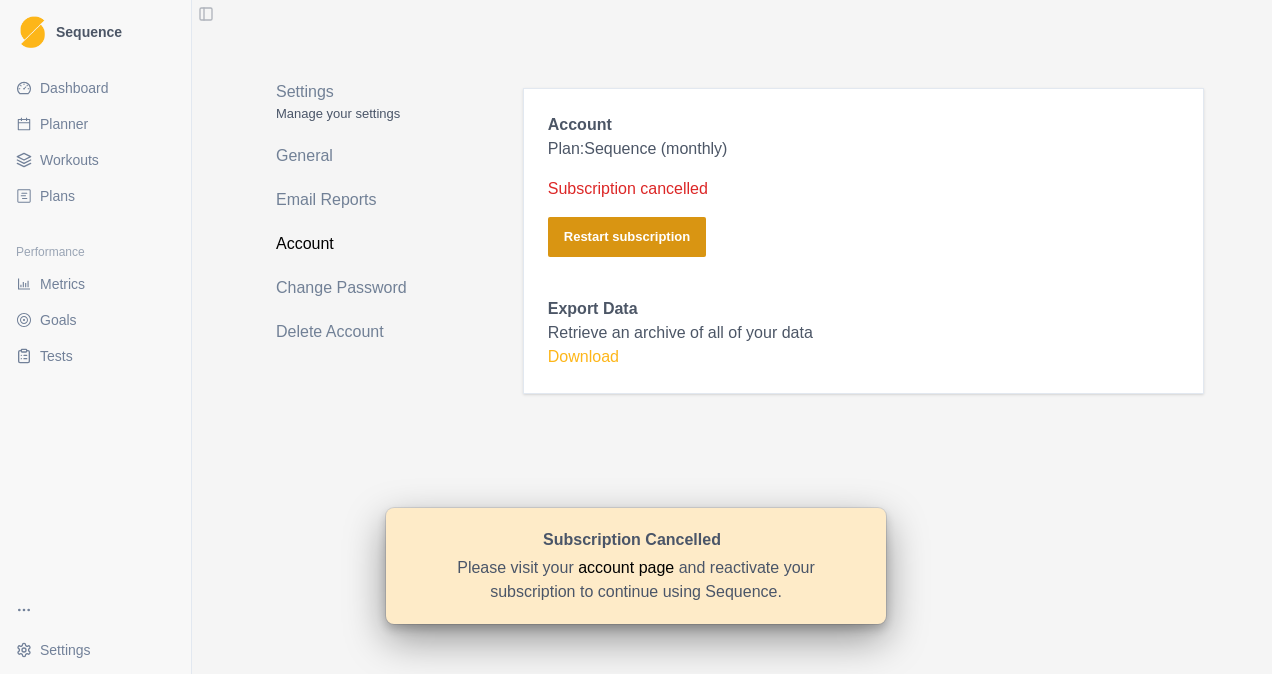 click on "Restart subscription" at bounding box center [627, 237] 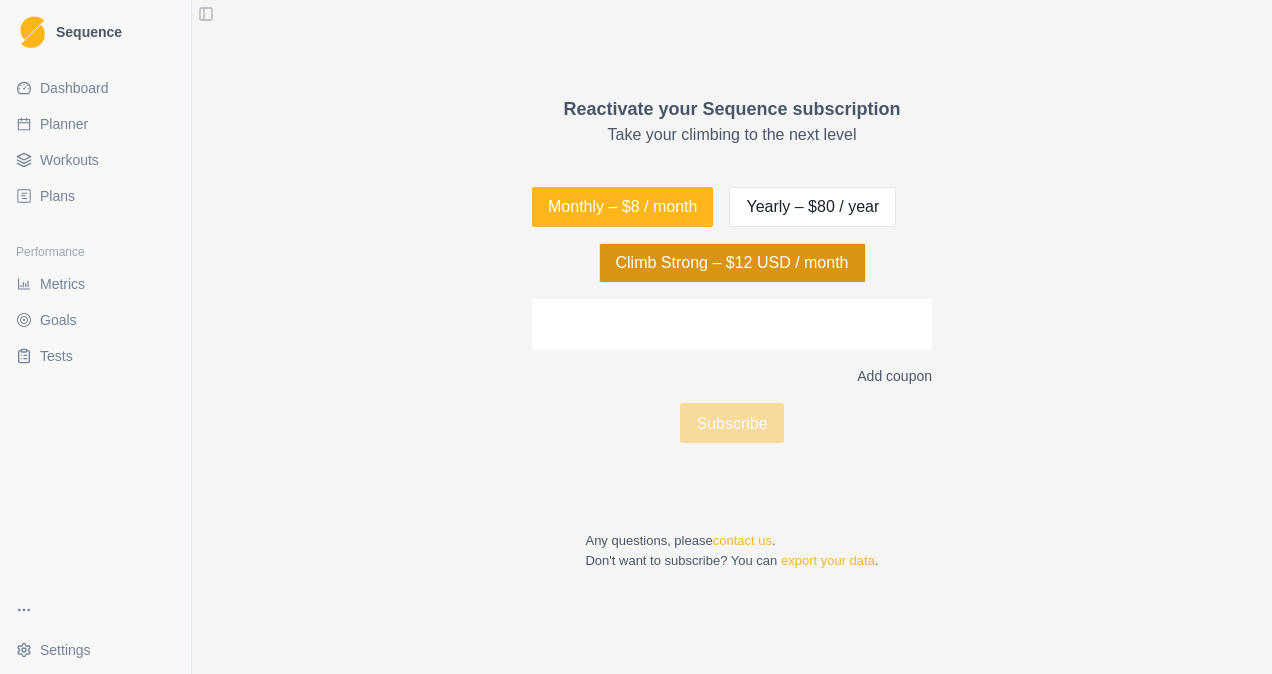 click on "Climb Strong – $12 USD / month" at bounding box center [732, 263] 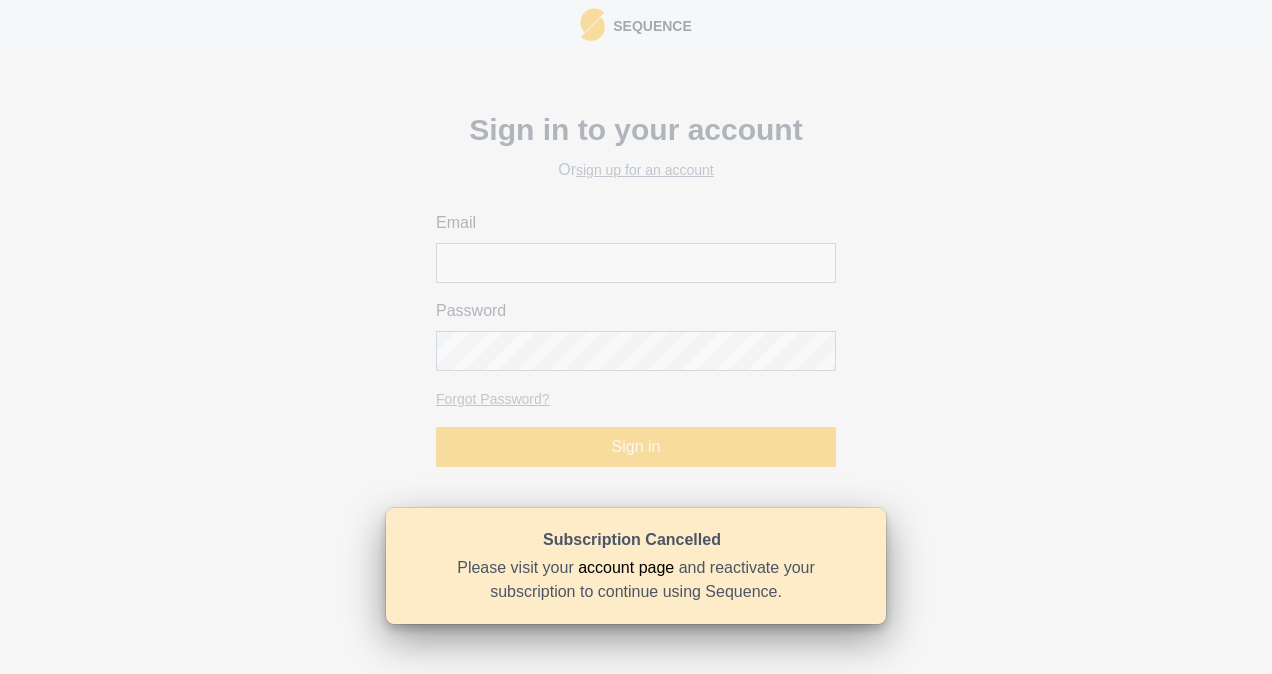 scroll, scrollTop: 0, scrollLeft: 0, axis: both 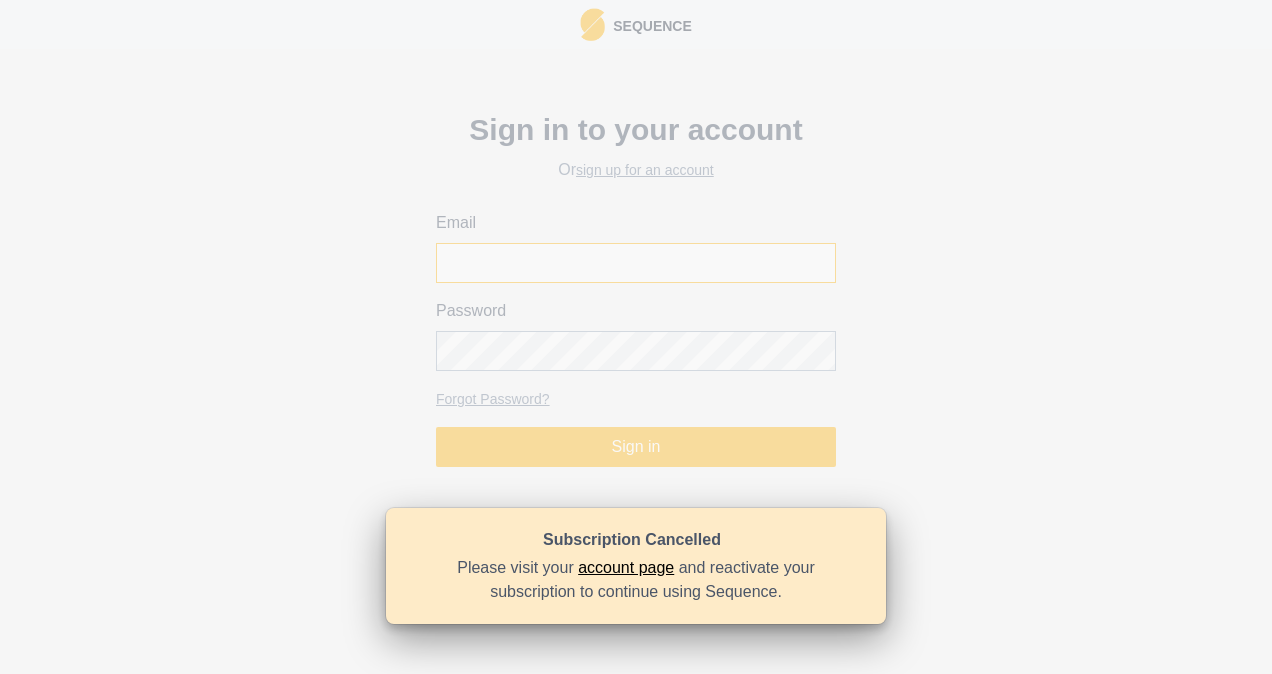 type on "[EMAIL_ADDRESS][DOMAIN_NAME]" 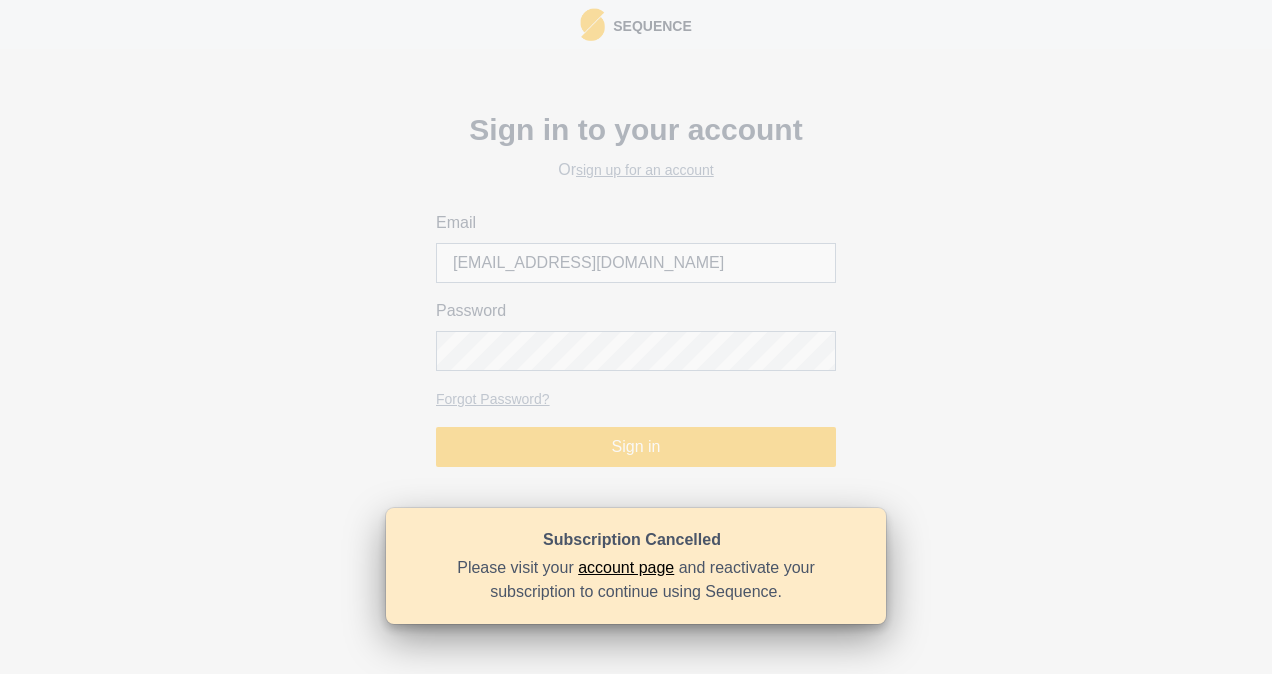 click on "account page" at bounding box center [626, 567] 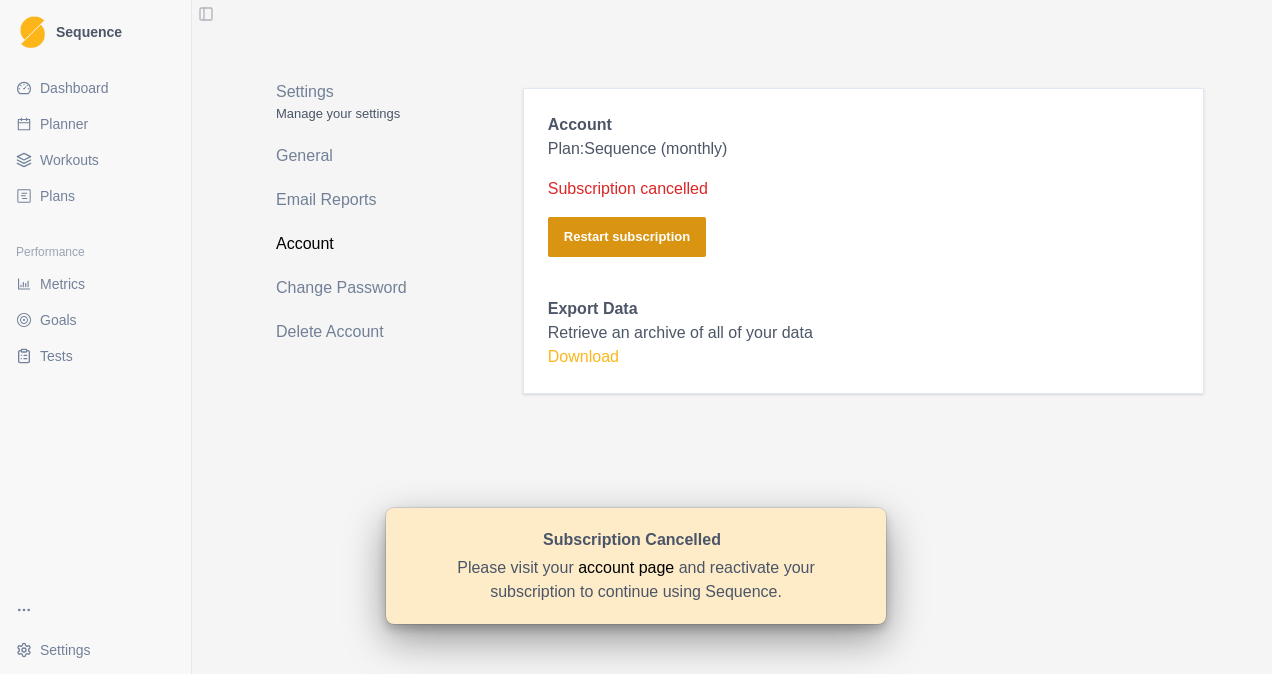 click on "Restart subscription" at bounding box center [627, 237] 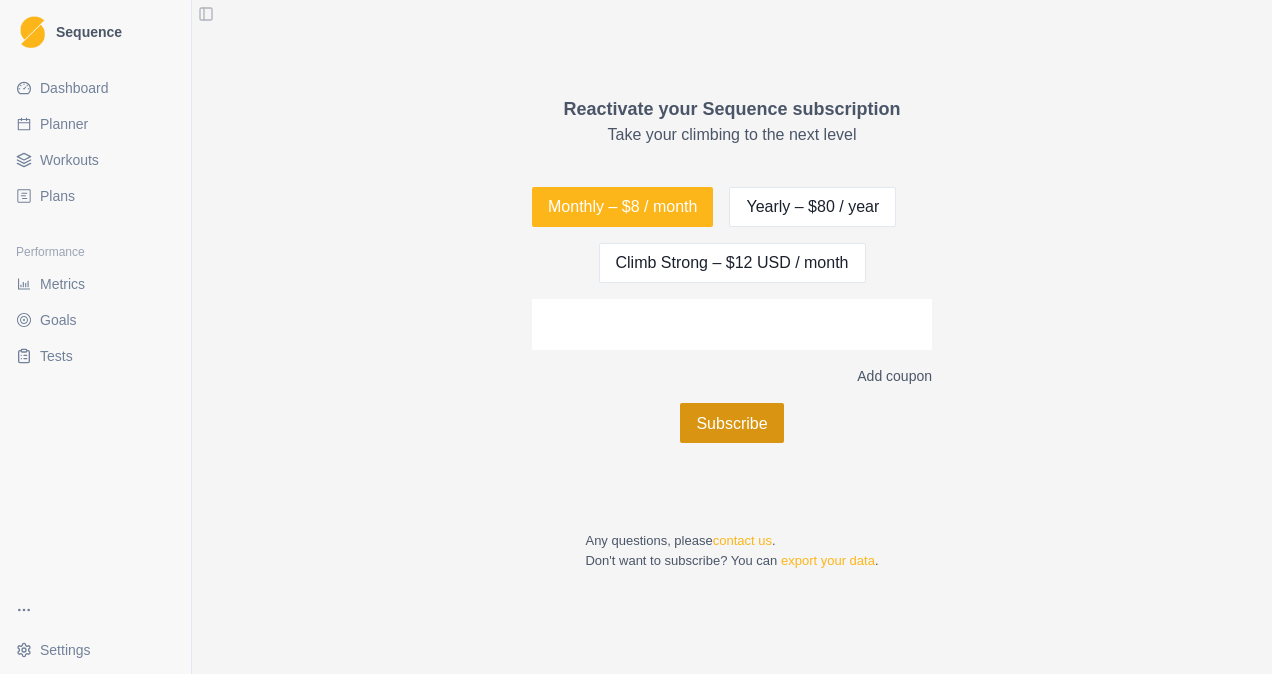 click on "Subscribe" at bounding box center (731, 423) 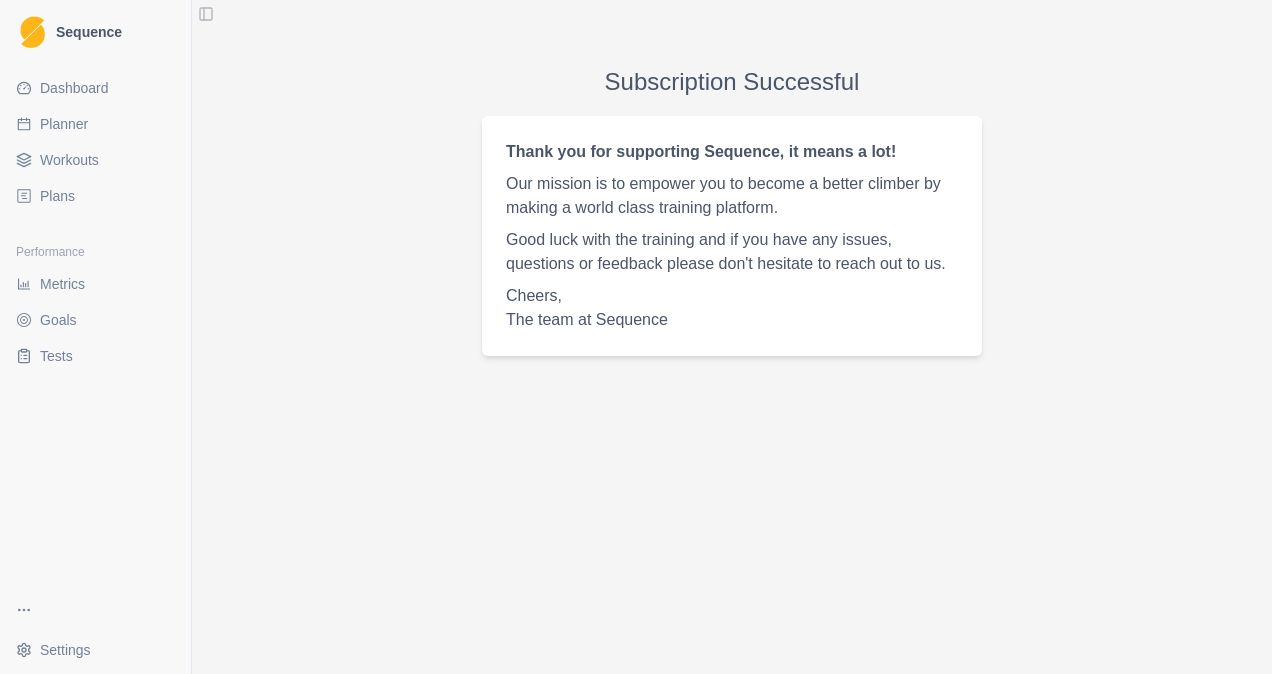 click on "Dashboard" at bounding box center [74, 88] 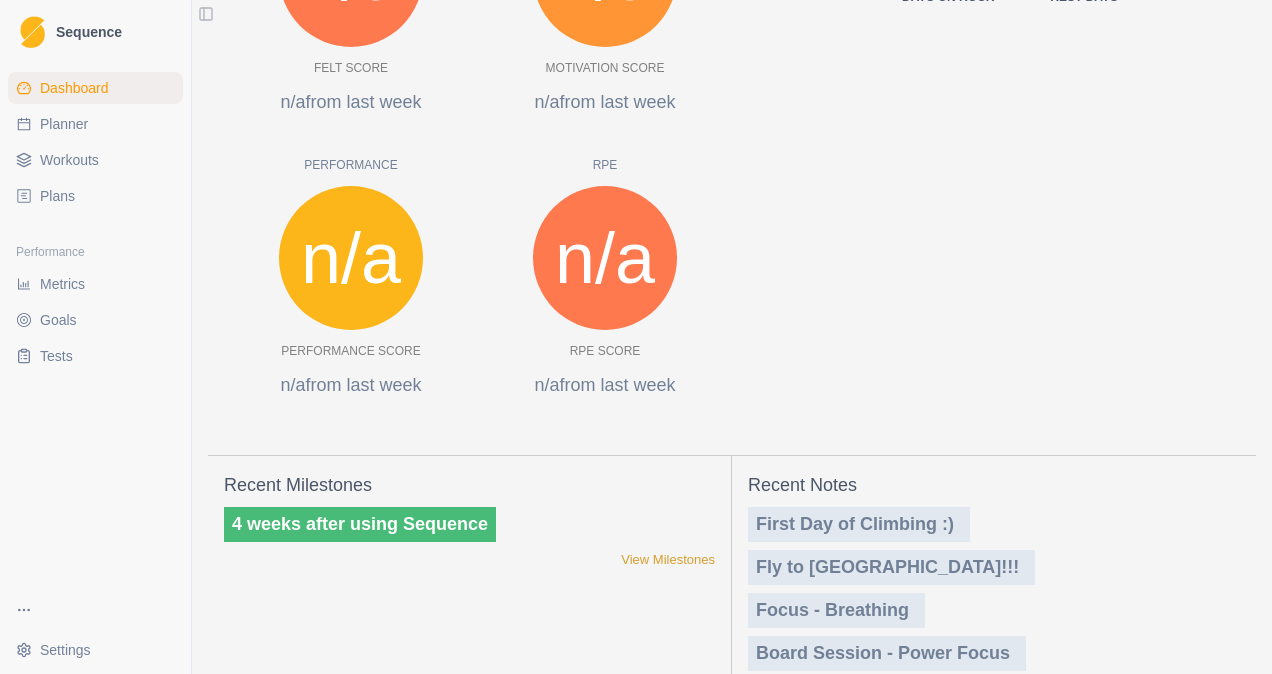 scroll, scrollTop: 882, scrollLeft: 0, axis: vertical 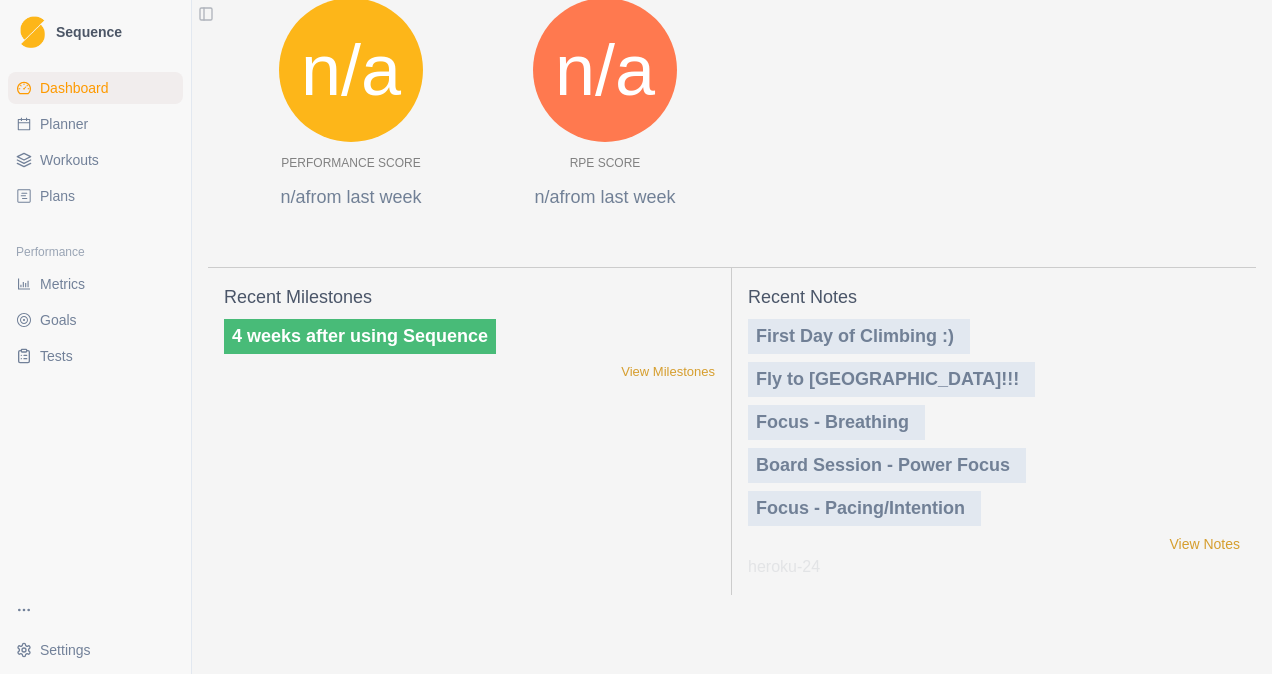 click on "Planner" at bounding box center [64, 124] 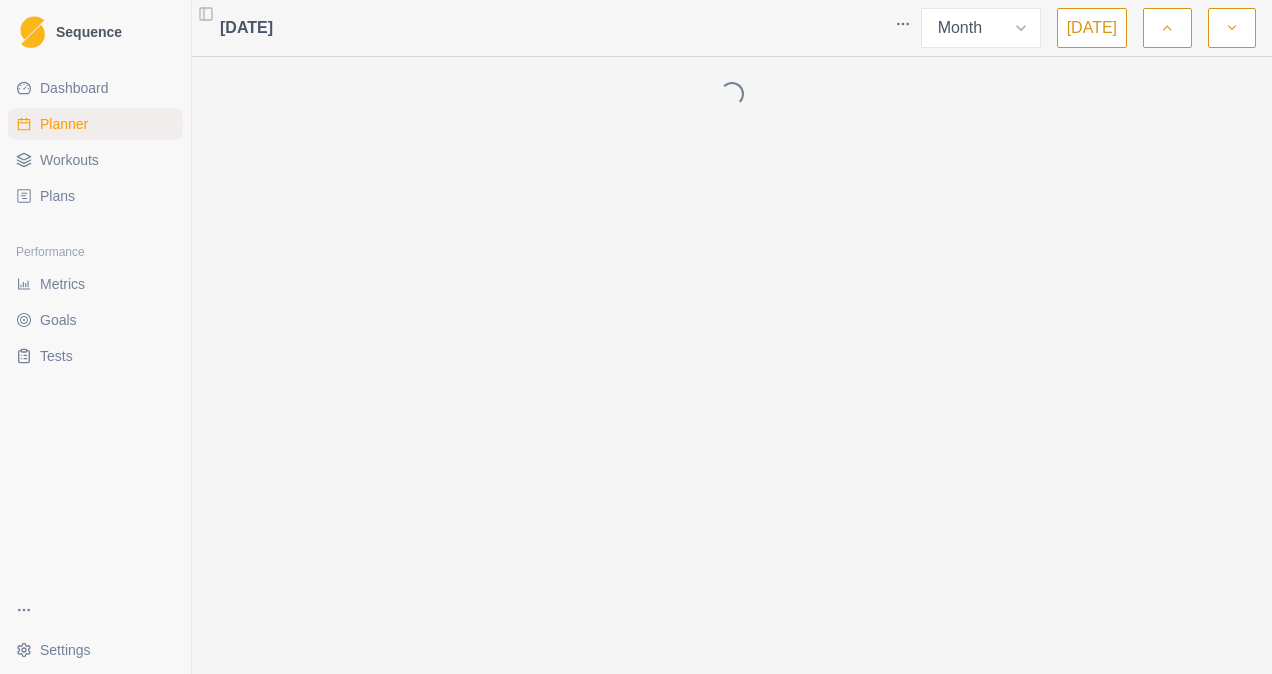 scroll, scrollTop: 0, scrollLeft: 0, axis: both 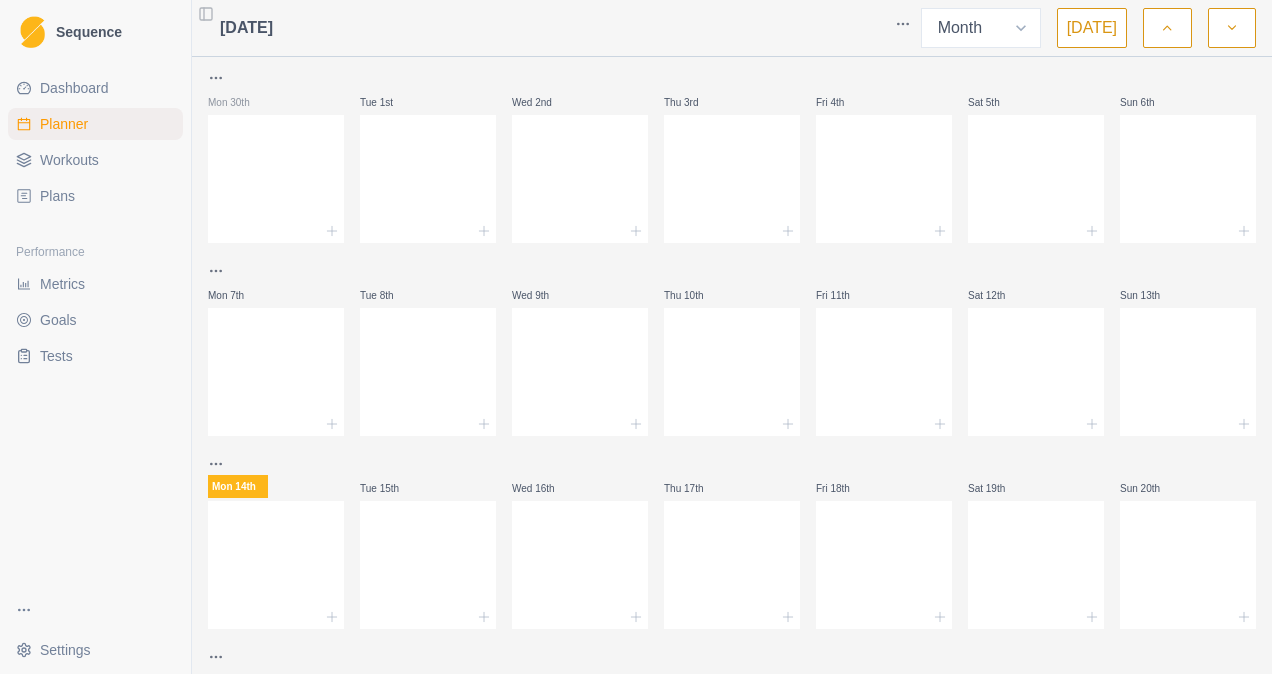 click on "Workouts" at bounding box center (95, 160) 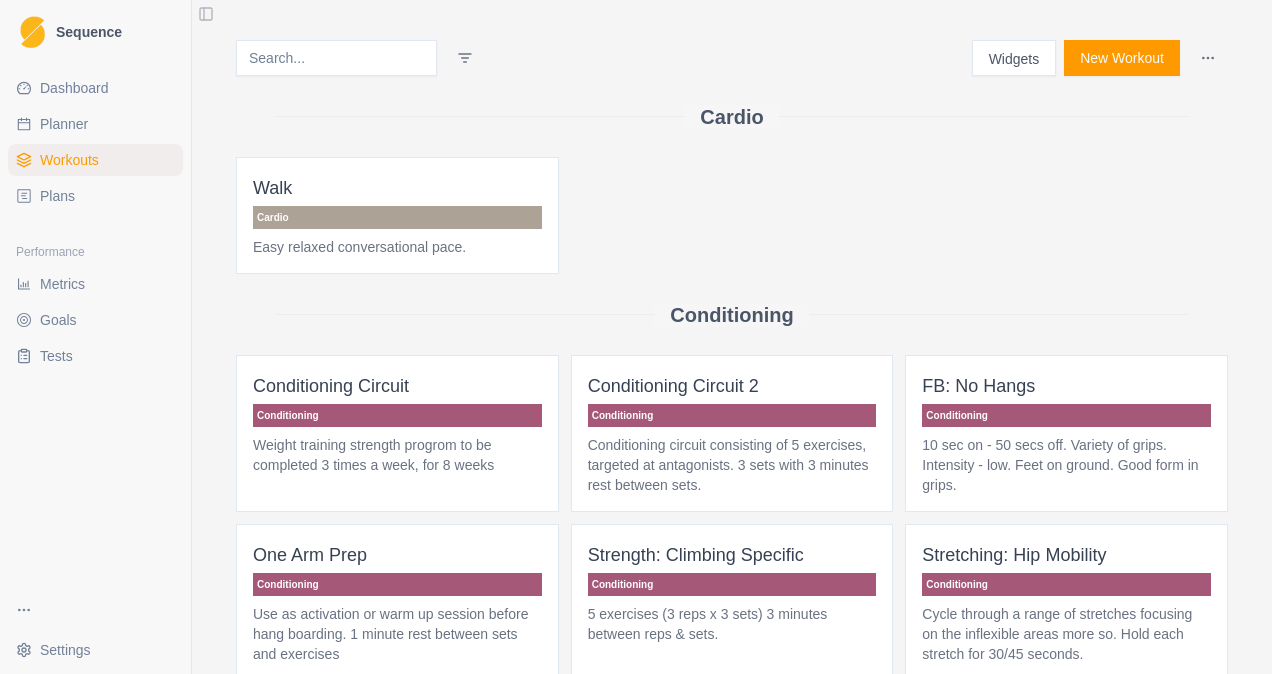 click on "Widgets" at bounding box center (1014, 58) 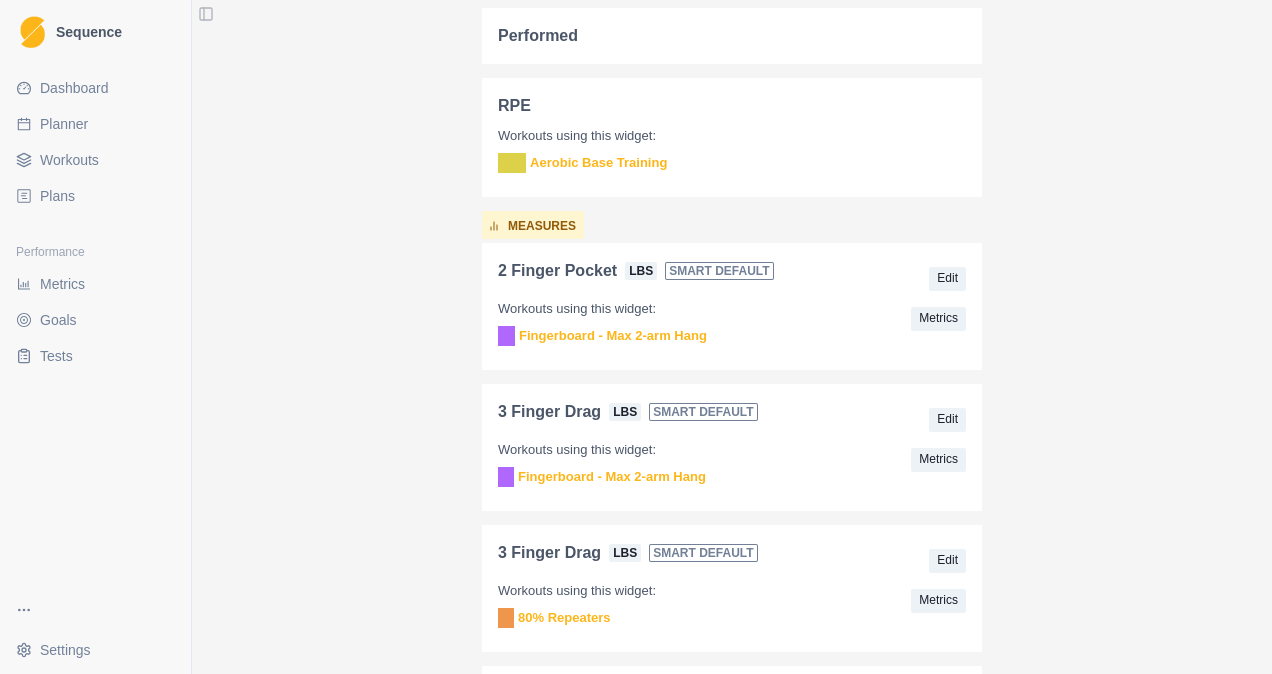 scroll, scrollTop: 400, scrollLeft: 0, axis: vertical 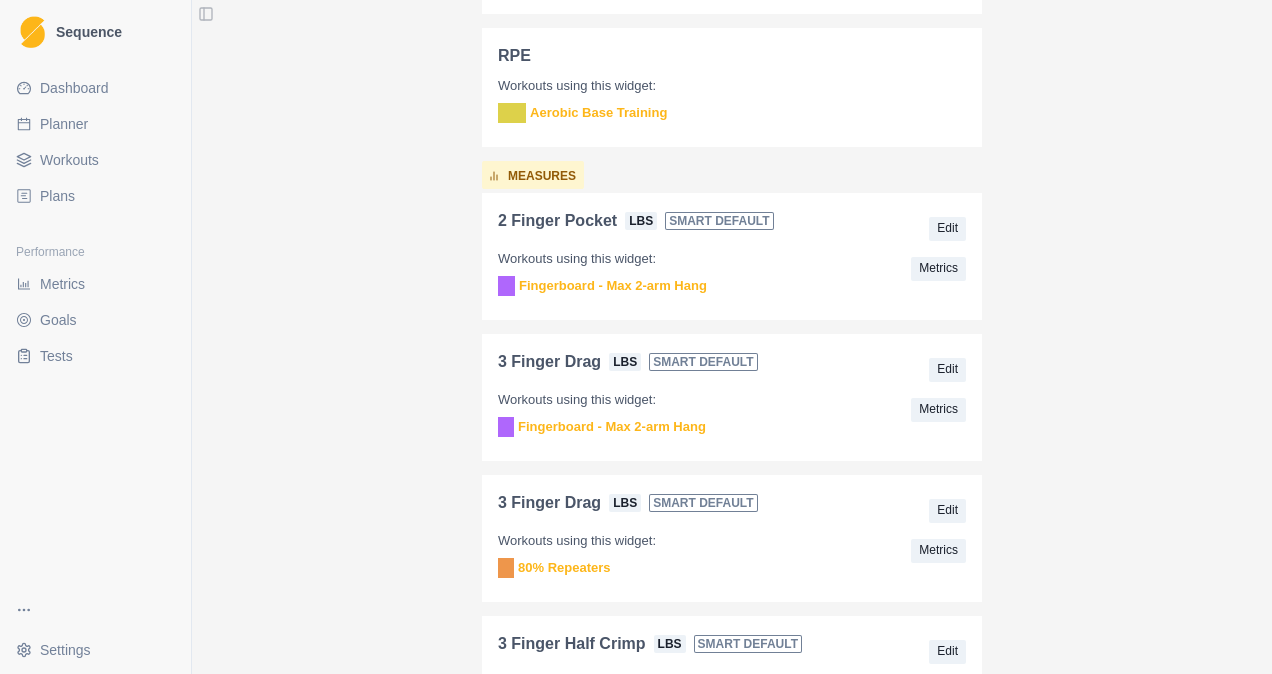 click on "Workouts" at bounding box center [69, 160] 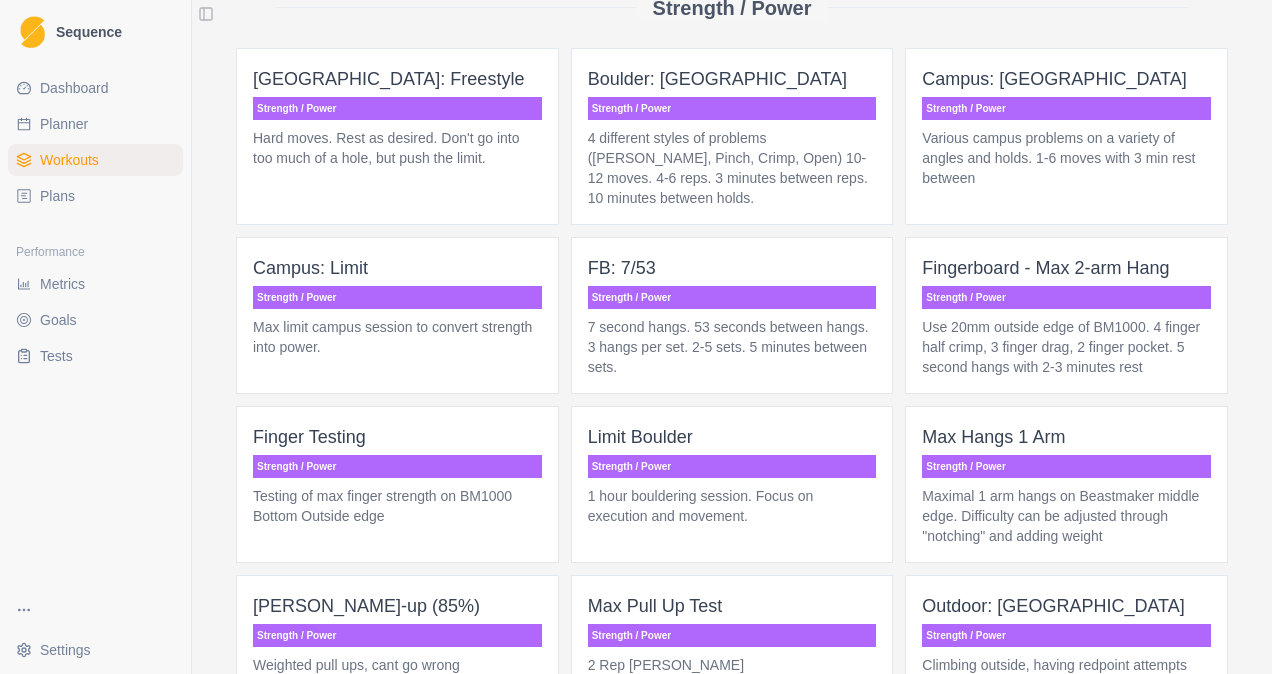 scroll, scrollTop: 2700, scrollLeft: 0, axis: vertical 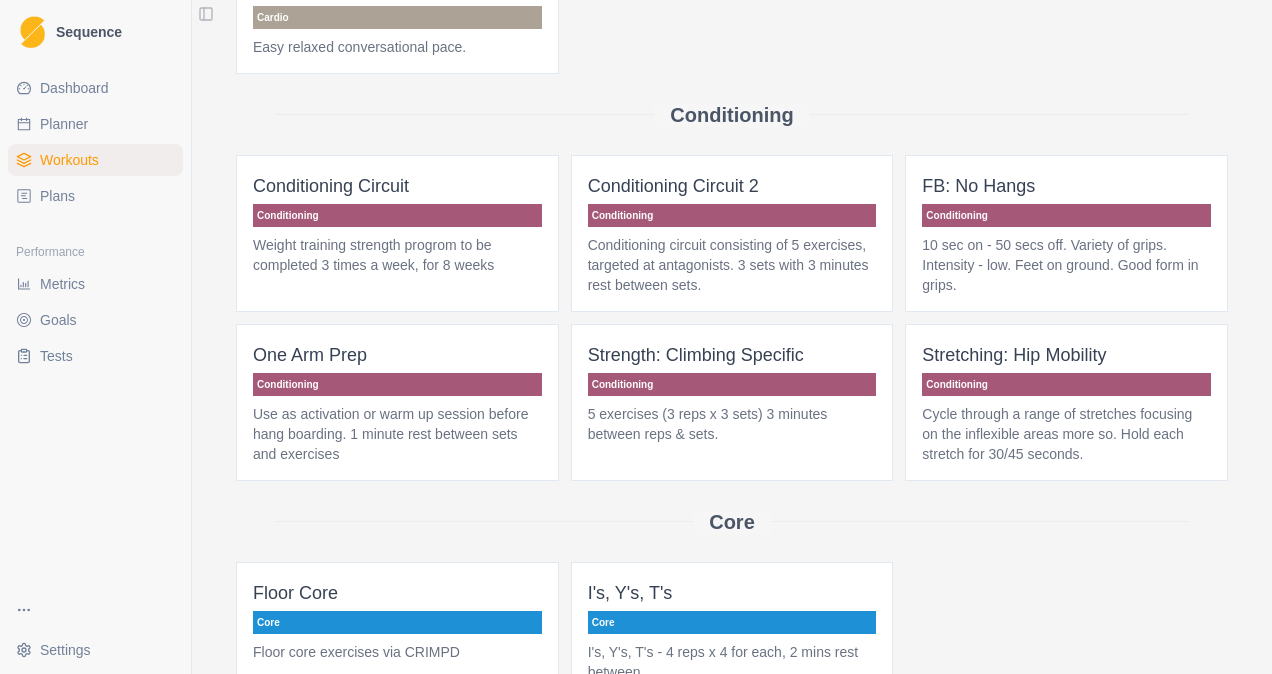click on "Plans" at bounding box center [95, 196] 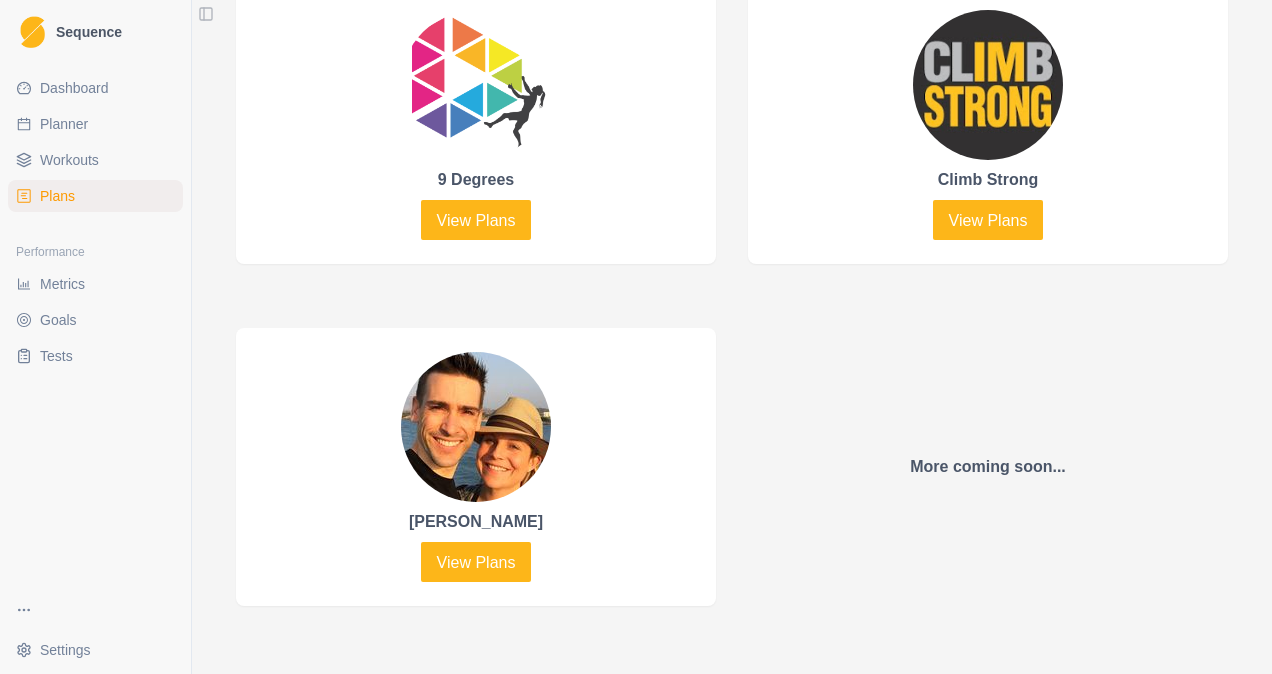 scroll, scrollTop: 1100, scrollLeft: 0, axis: vertical 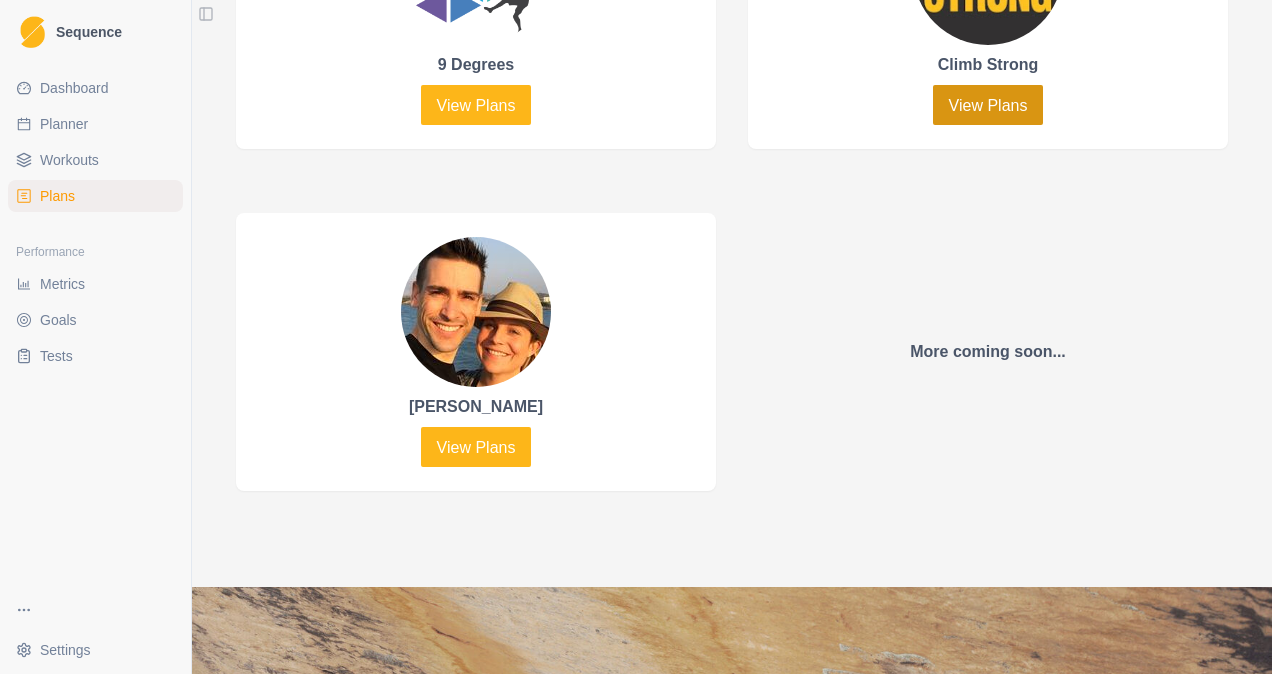 click on "View Plans" at bounding box center [988, 105] 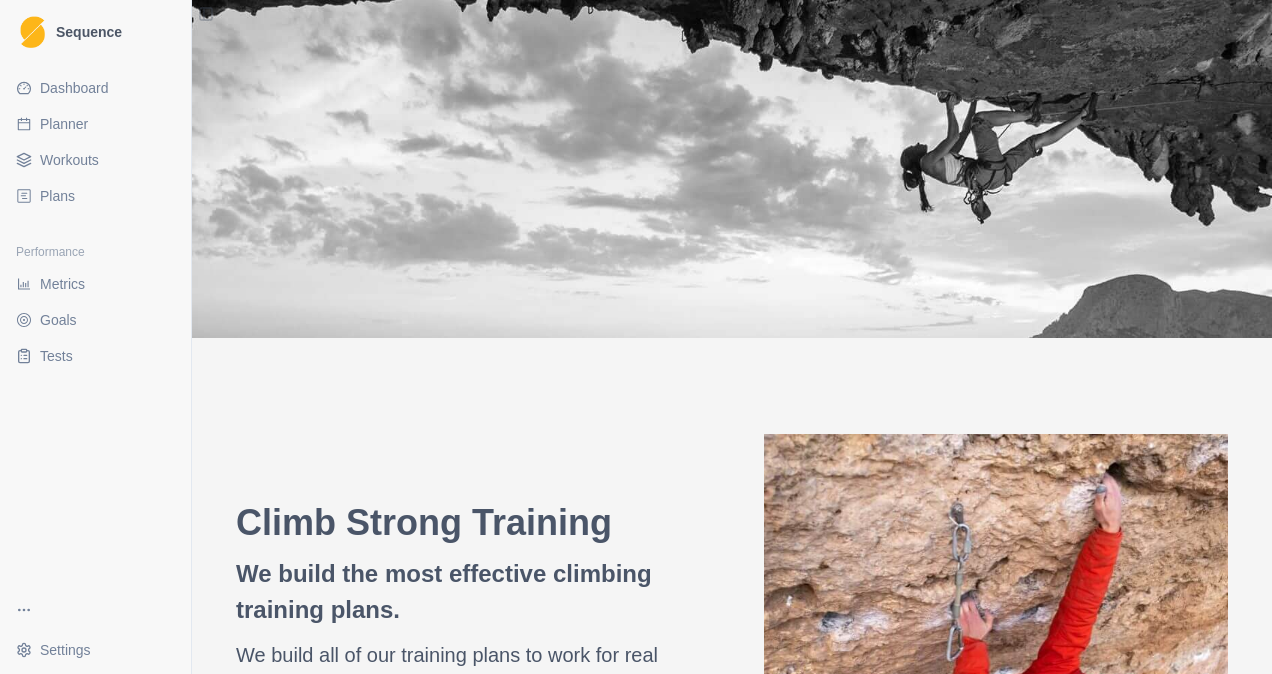 scroll, scrollTop: 0, scrollLeft: 0, axis: both 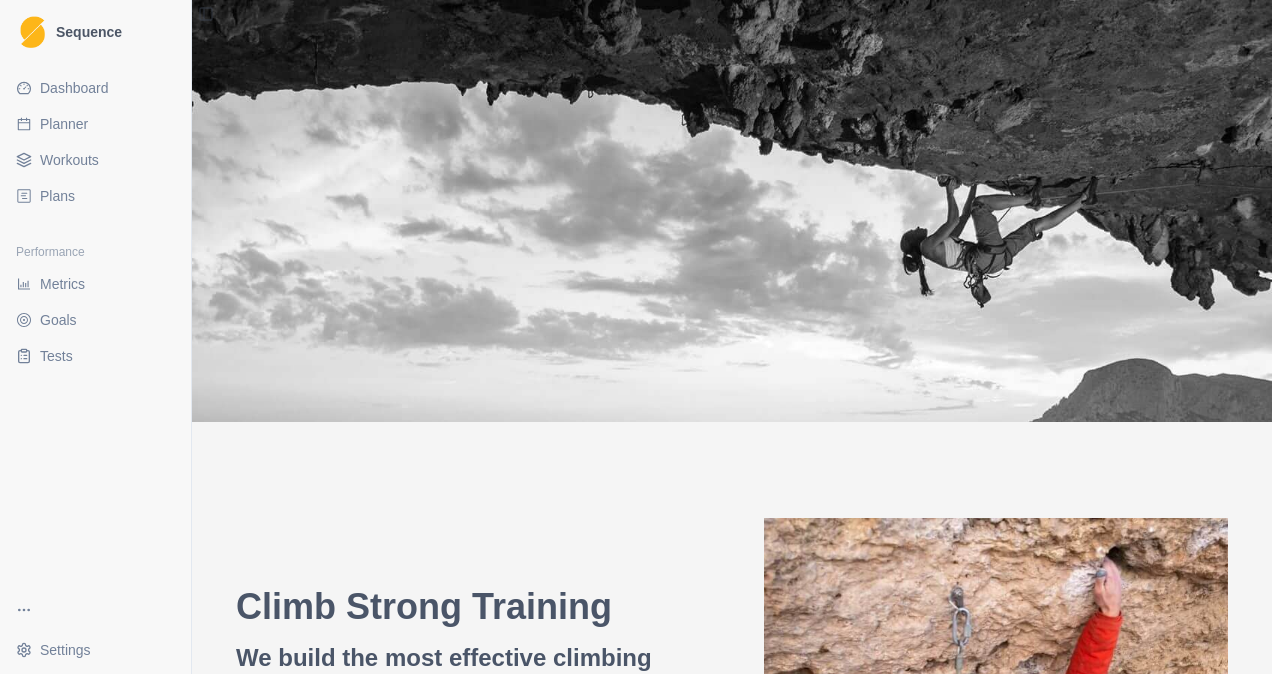 click on "Dashboard" at bounding box center [74, 88] 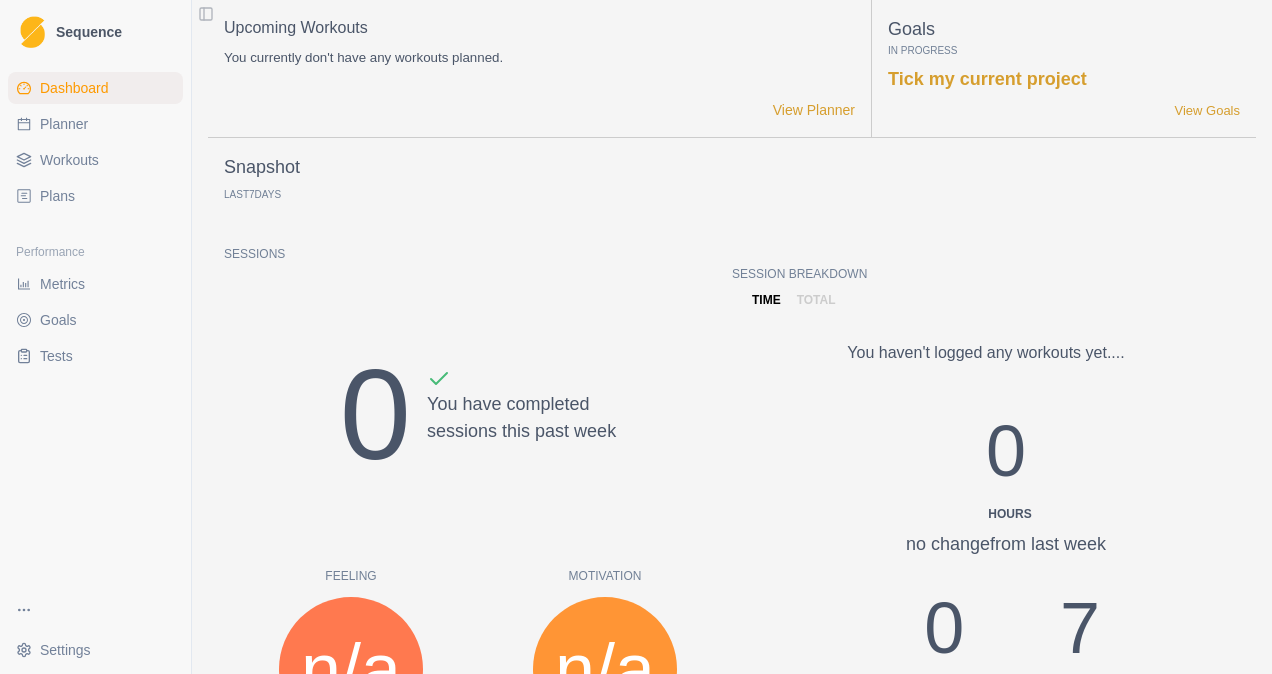 click on "Planner" at bounding box center [95, 124] 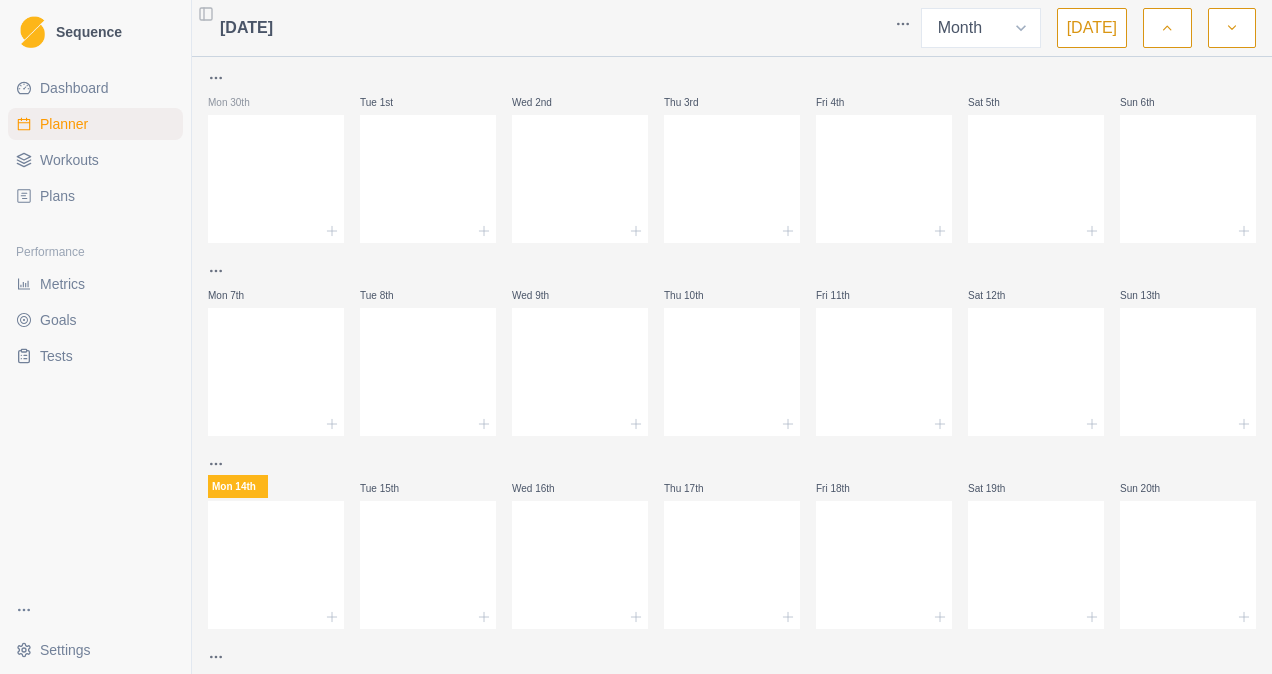 click on "Workouts" at bounding box center (95, 160) 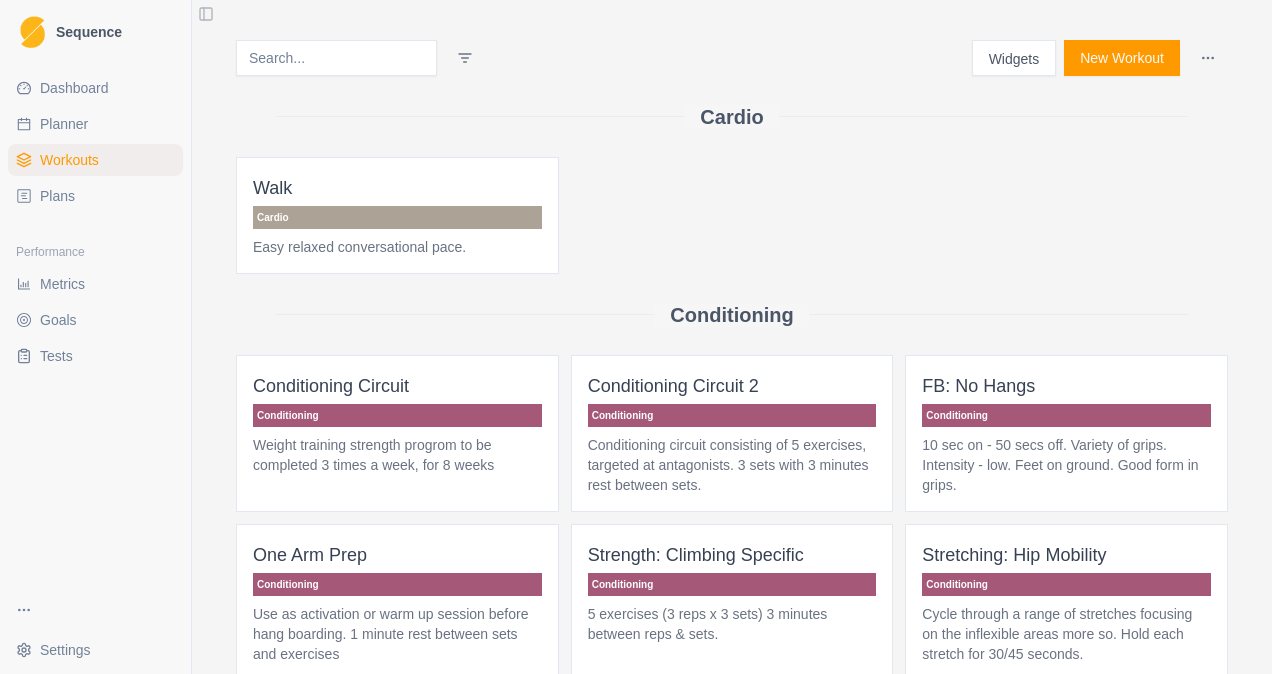 click on "Plans" at bounding box center (95, 196) 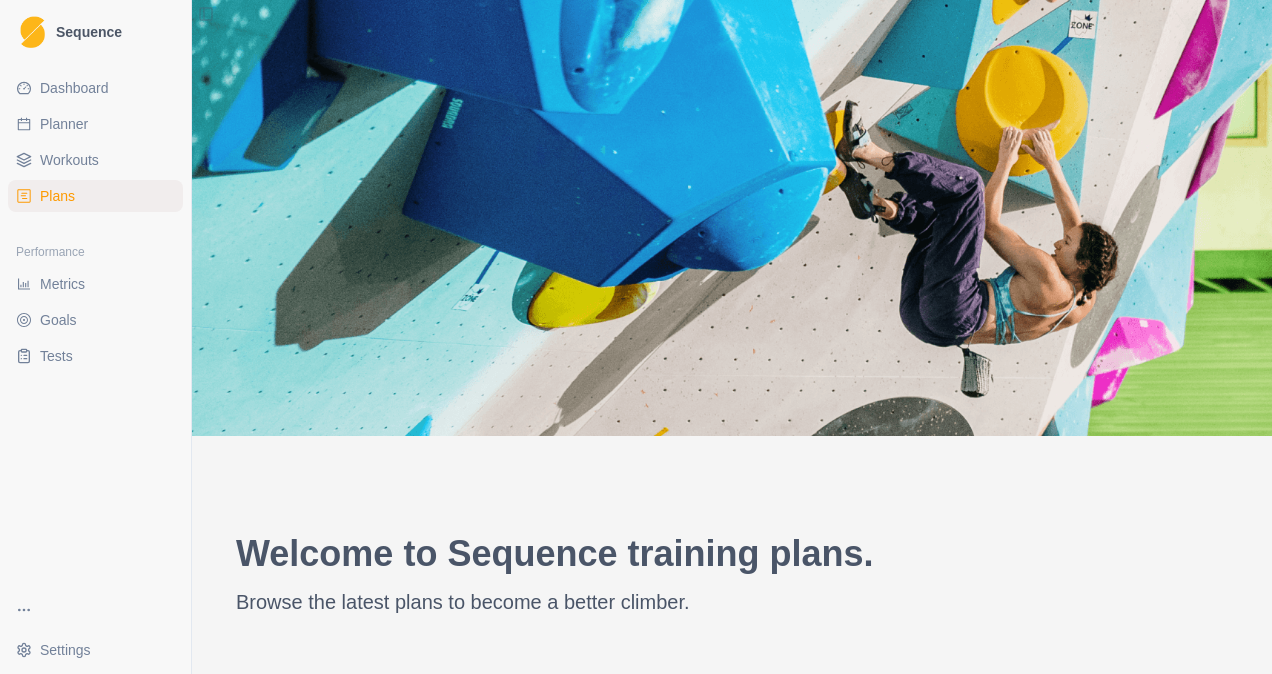 scroll, scrollTop: 0, scrollLeft: 0, axis: both 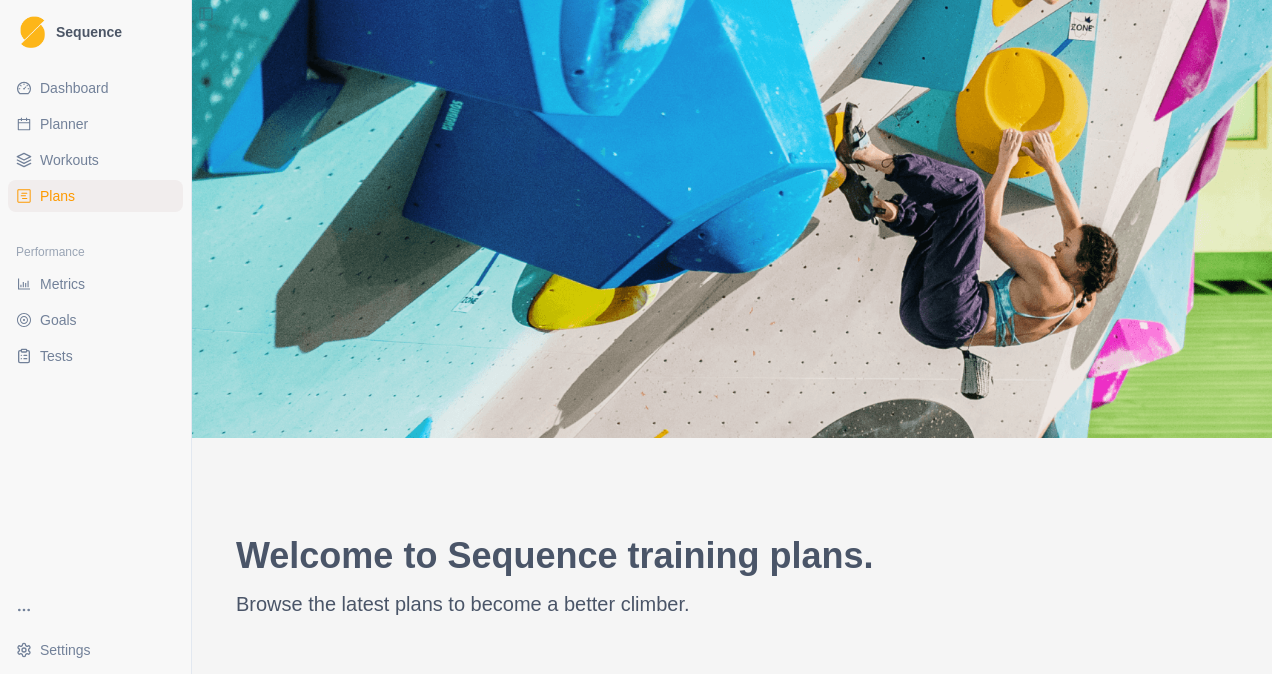 click on "Workouts" at bounding box center [69, 160] 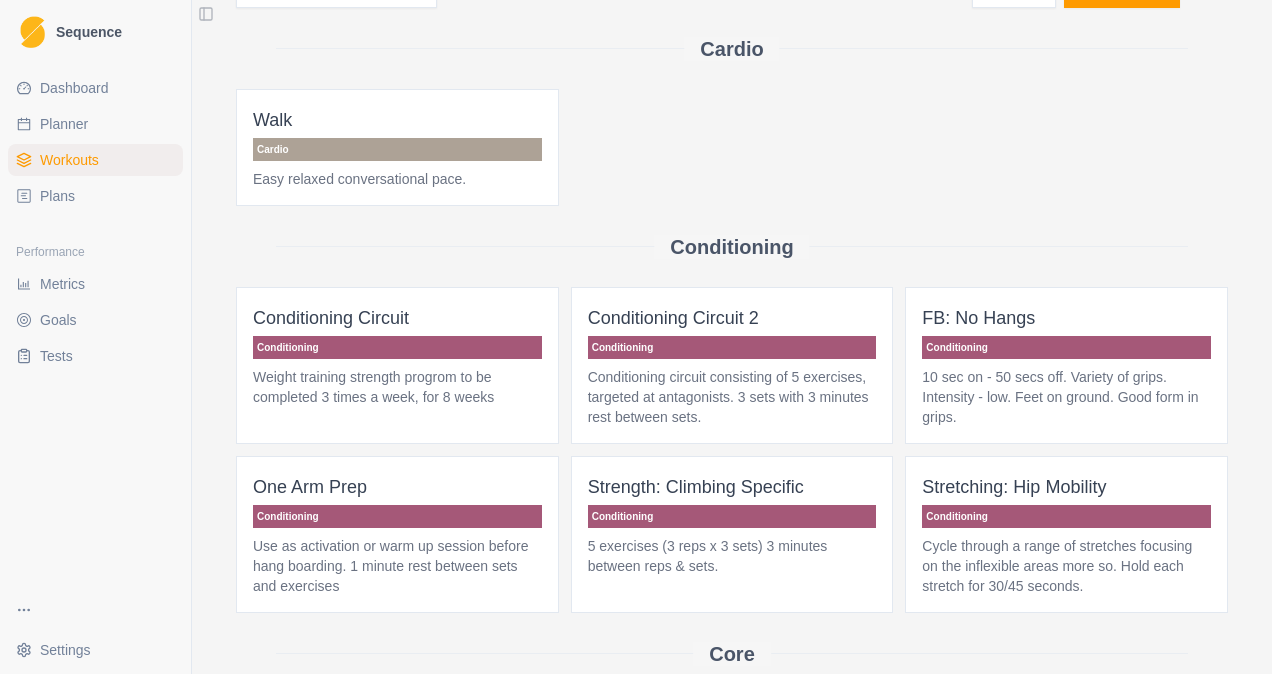 scroll, scrollTop: 100, scrollLeft: 0, axis: vertical 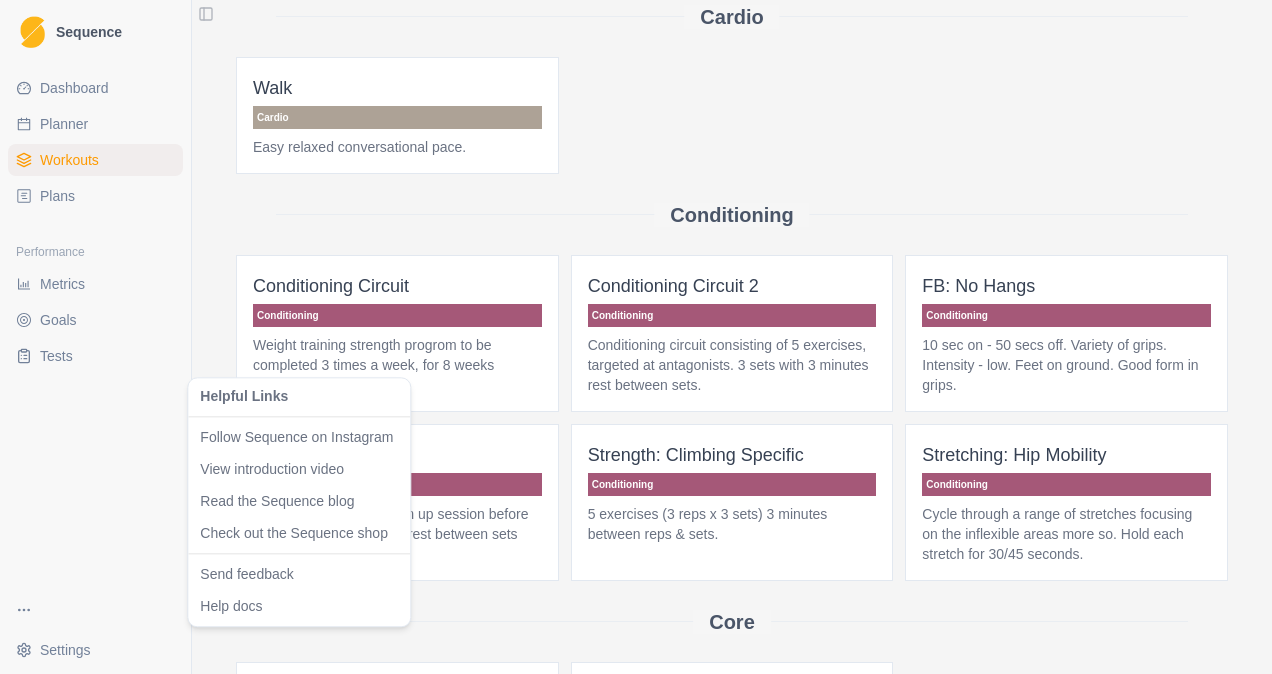 click on "Sequence Dashboard Planner Workouts Plans Performance Metrics Goals Tests Settings Toggle Sidebar Widgets New Workout Cardio Walk Cardio Easy relaxed conversational pace. Conditioning Conditioning Circuit Conditioning Weight training strength progrom to be completed 3 times a week, for 8 weeks Conditioning Circuit 2 Conditioning Conditioning circuit consisting of 5 exercises, targeted at antagonists. 3 sets with 3 minutes rest between sets. FB: No Hangs Conditioning 10 sec on - 50 secs off. Variety of grips. Intensity - low. Feet on ground. Good form in grips. One Arm Prep Conditioning Use as activation or warm up session before hang boarding. 1 minute rest between sets and exercises Strength: Climbing Specific Conditioning 5 exercises (3 reps x 3 sets) 3 minutes between reps & sets. Stretching: Hip Mobility Conditioning Cycle through a range of stretches focusing on the inflexible areas more so. Hold each stretch for 30/45 seconds. Core Floor Core Core Floor core exercises via CRIMPD Core" at bounding box center [636, 337] 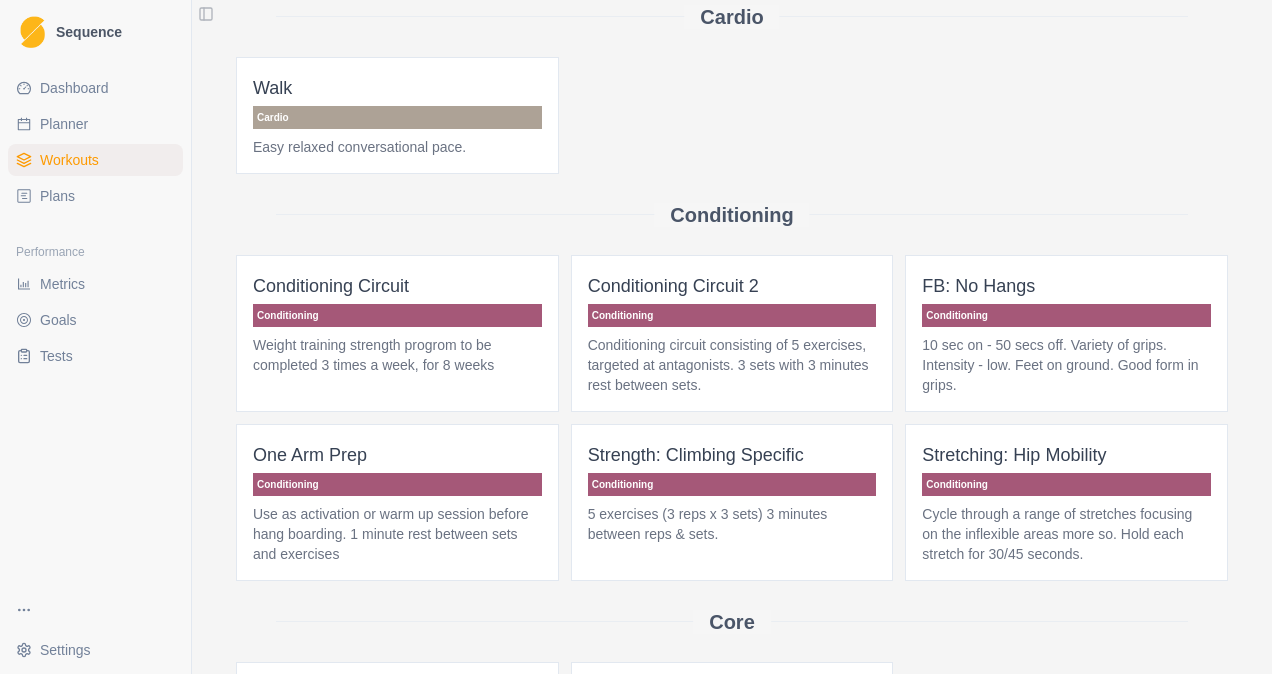 click on "Sequence Dashboard Planner Workouts Plans Performance Metrics Goals Tests Settings Toggle Sidebar Widgets New Workout Cardio Walk Cardio Easy relaxed conversational pace. Conditioning Conditioning Circuit Conditioning Weight training strength progrom to be completed 3 times a week, for 8 weeks Conditioning Circuit 2 Conditioning Conditioning circuit consisting of 5 exercises, targeted at antagonists. 3 sets with 3 minutes rest between sets. FB: No Hangs Conditioning 10 sec on - 50 secs off. Variety of grips. Intensity - low. Feet on ground. Good form in grips. One Arm Prep Conditioning Use as activation or warm up session before hang boarding. 1 minute rest between sets and exercises Strength: Climbing Specific Conditioning 5 exercises (3 reps x 3 sets) 3 minutes between reps & sets. Stretching: Hip Mobility Conditioning Cycle through a range of stretches focusing on the inflexible areas more so. Hold each stretch for 30/45 seconds. Core Floor Core Core Floor core exercises via CRIMPD Core" at bounding box center [636, 337] 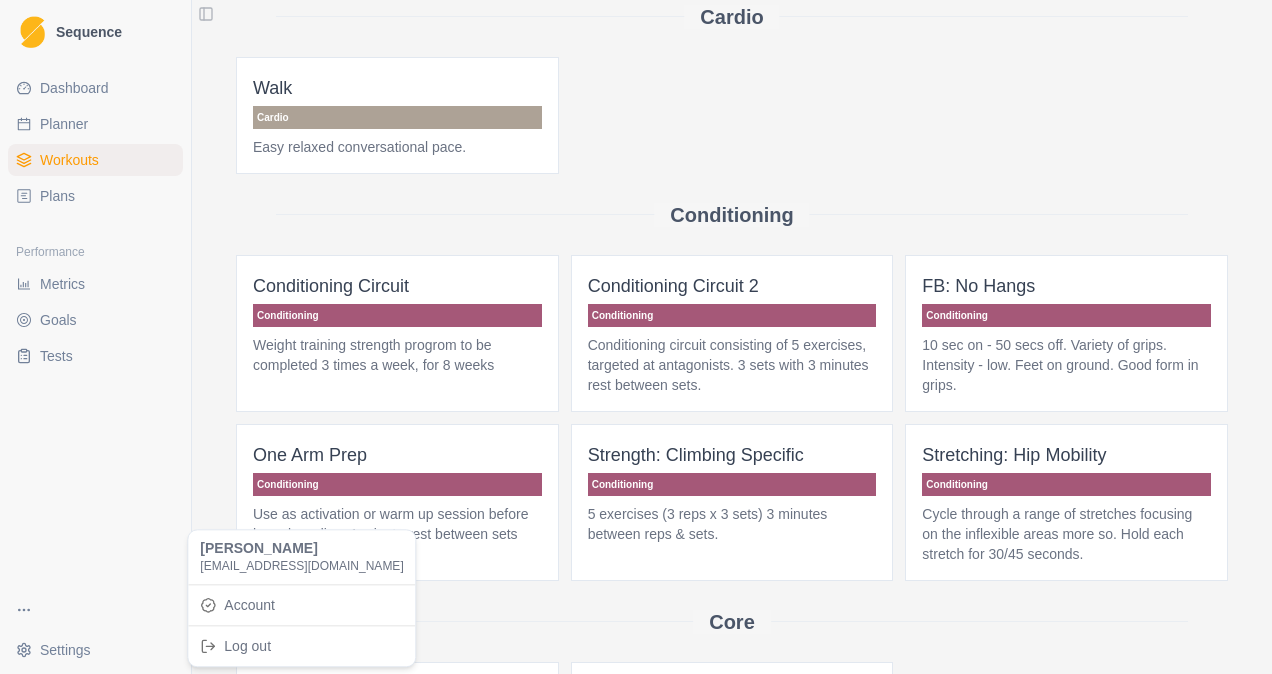 click on "Sequence Dashboard Planner Workouts Plans Performance Metrics Goals Tests Settings Toggle Sidebar Widgets New Workout Cardio Walk Cardio Easy relaxed conversational pace. Conditioning Conditioning Circuit Conditioning Weight training strength progrom to be completed 3 times a week, for 8 weeks Conditioning Circuit 2 Conditioning Conditioning circuit consisting of 5 exercises, targeted at antagonists. 3 sets with 3 minutes rest between sets. FB: No Hangs Conditioning 10 sec on - 50 secs off. Variety of grips. Intensity - low. Feet on ground. Good form in grips. One Arm Prep Conditioning Use as activation or warm up session before hang boarding. 1 minute rest between sets and exercises Strength: Climbing Specific Conditioning 5 exercises (3 reps x 3 sets) 3 minutes between reps & sets. Stretching: Hip Mobility Conditioning Cycle through a range of stretches focusing on the inflexible areas more so. Hold each stretch for 30/45 seconds. Core Floor Core Core Floor core exercises via CRIMPD Core" at bounding box center (636, 337) 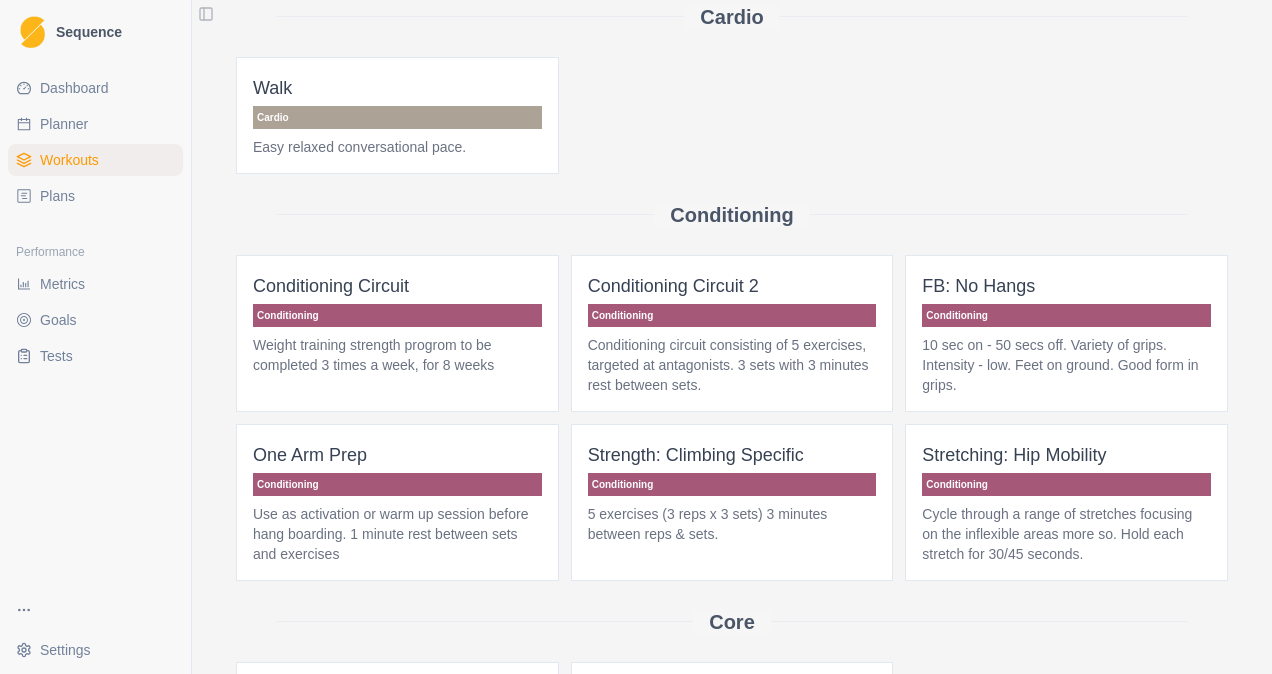 click on "Sequence Dashboard Planner Workouts Plans Performance Metrics Goals Tests Settings Toggle Sidebar Widgets New Workout Cardio Walk Cardio Easy relaxed conversational pace. Conditioning Conditioning Circuit Conditioning Weight training strength progrom to be completed 3 times a week, for 8 weeks Conditioning Circuit 2 Conditioning Conditioning circuit consisting of 5 exercises, targeted at antagonists. 3 sets with 3 minutes rest between sets. FB: No Hangs Conditioning 10 sec on - 50 secs off. Variety of grips. Intensity - low. Feet on ground. Good form in grips. One Arm Prep Conditioning Use as activation or warm up session before hang boarding. 1 minute rest between sets and exercises Strength: Climbing Specific Conditioning 5 exercises (3 reps x 3 sets) 3 minutes between reps & sets. Stretching: Hip Mobility Conditioning Cycle through a range of stretches focusing on the inflexible areas more so. Hold each stretch for 30/45 seconds. Core Floor Core Core Floor core exercises via CRIMPD Core" at bounding box center (636, 337) 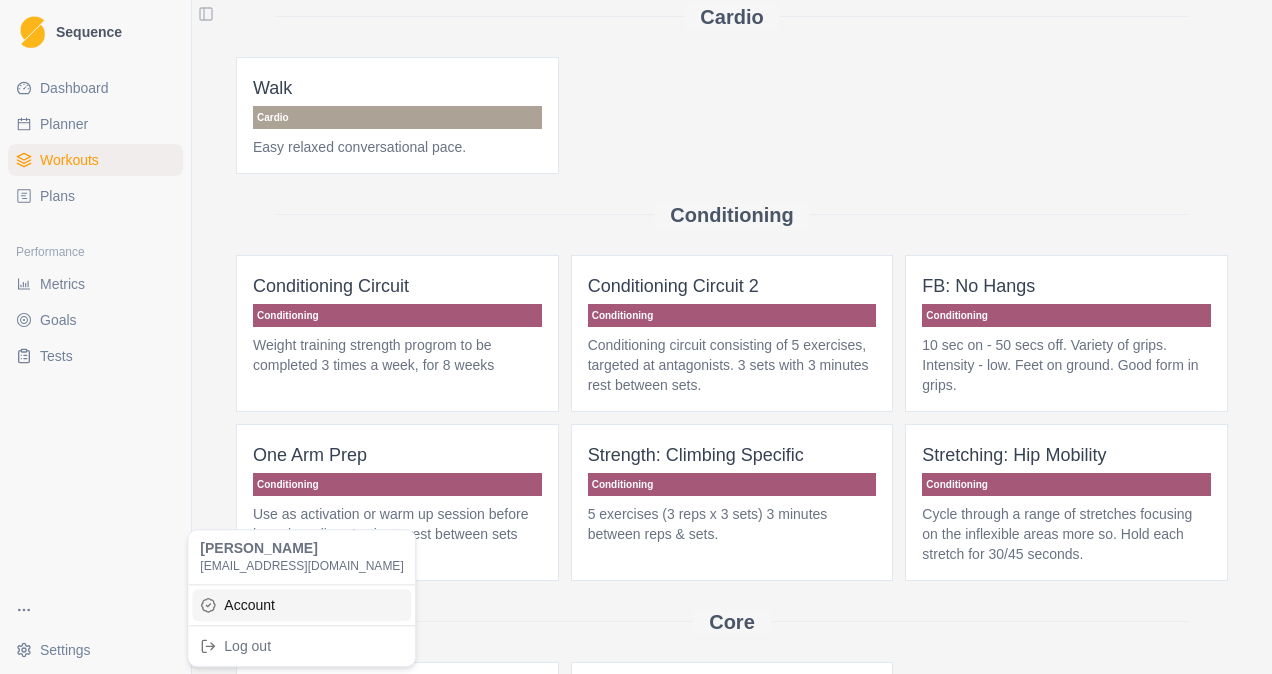 click on "Account" at bounding box center [301, 605] 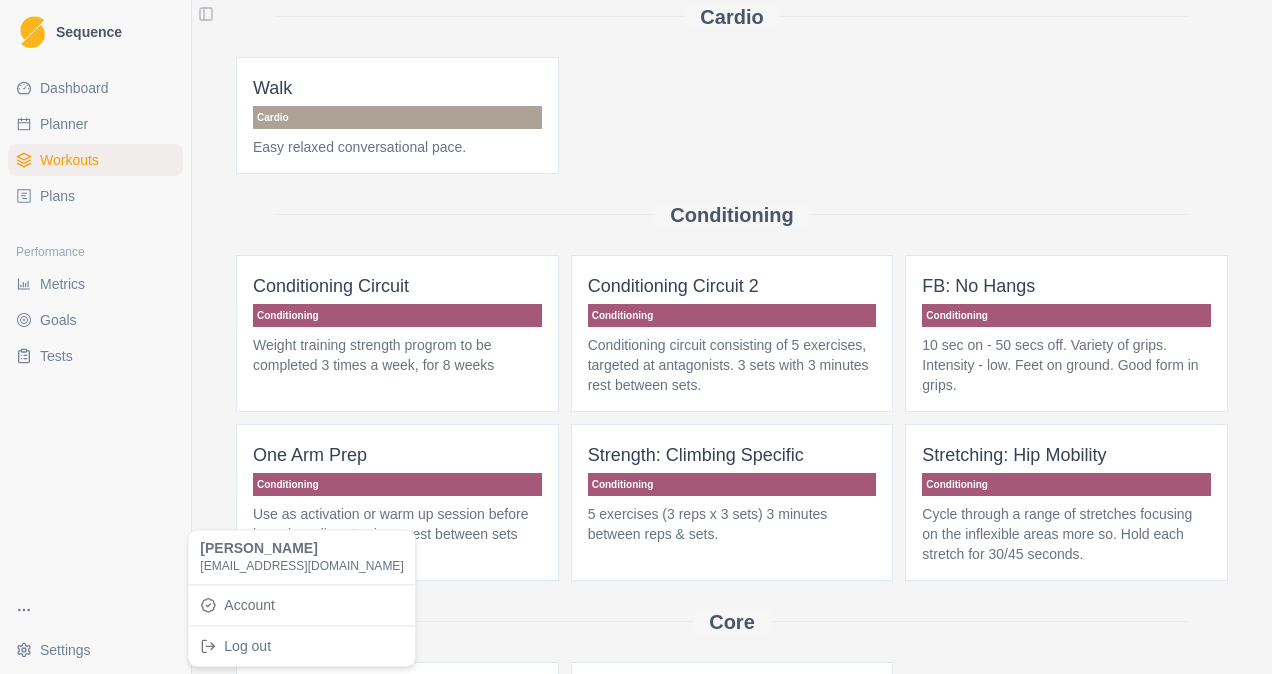 scroll, scrollTop: 0, scrollLeft: 0, axis: both 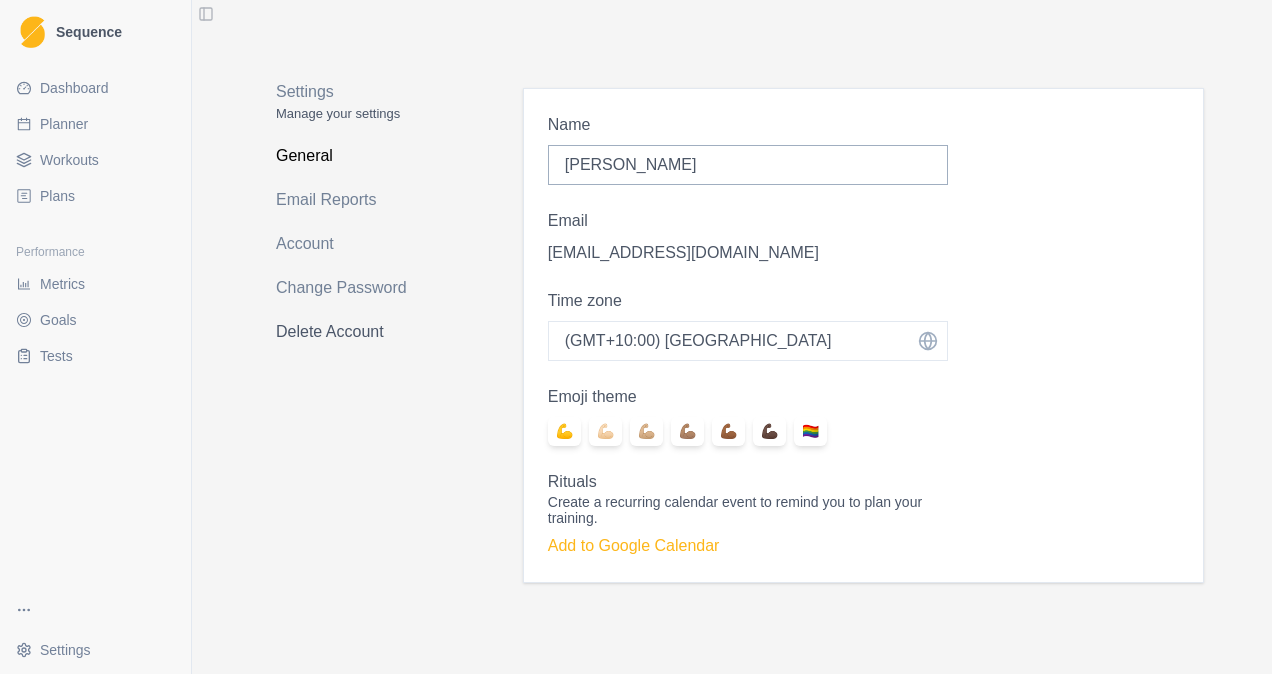 click on "Delete Account" at bounding box center (355, 332) 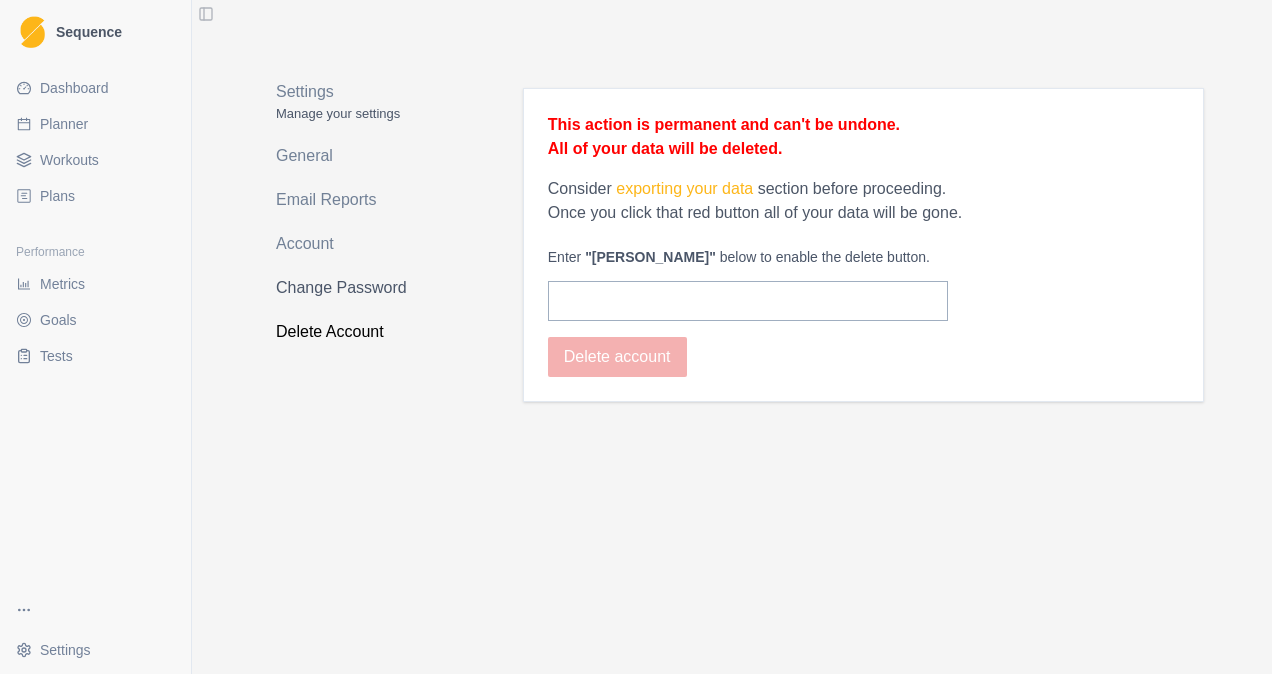 click on "Change Password" at bounding box center (355, 288) 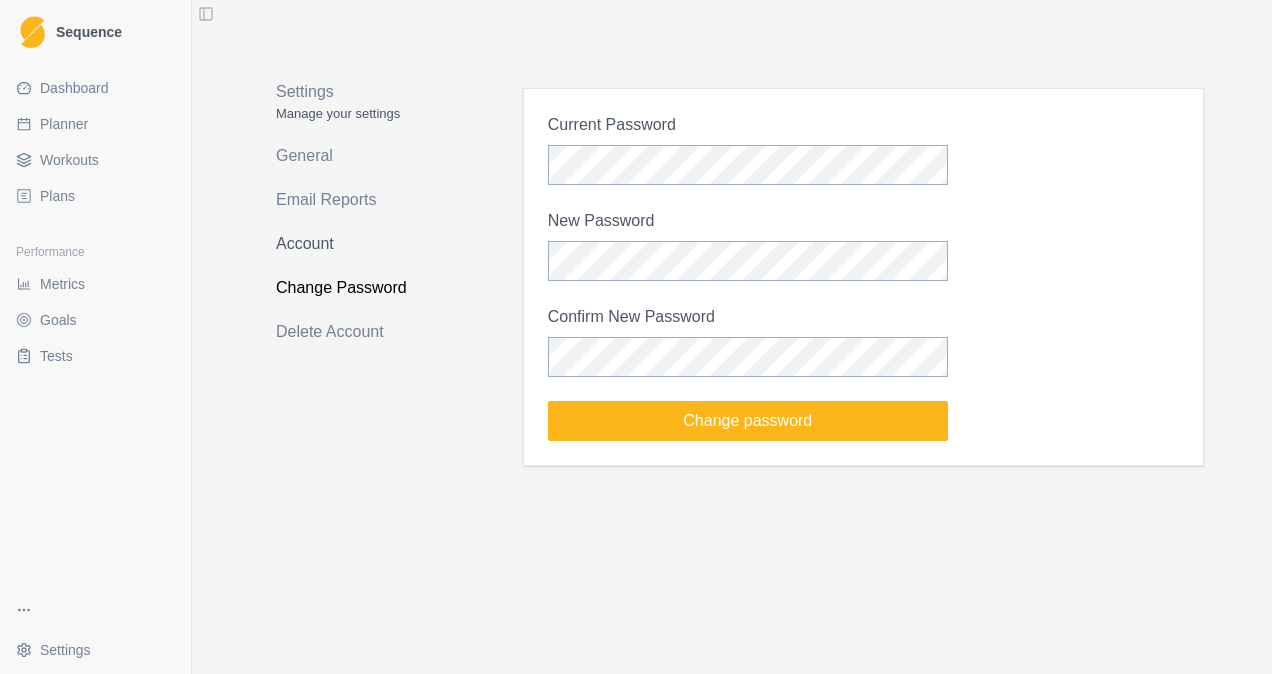 click on "Account" at bounding box center (355, 244) 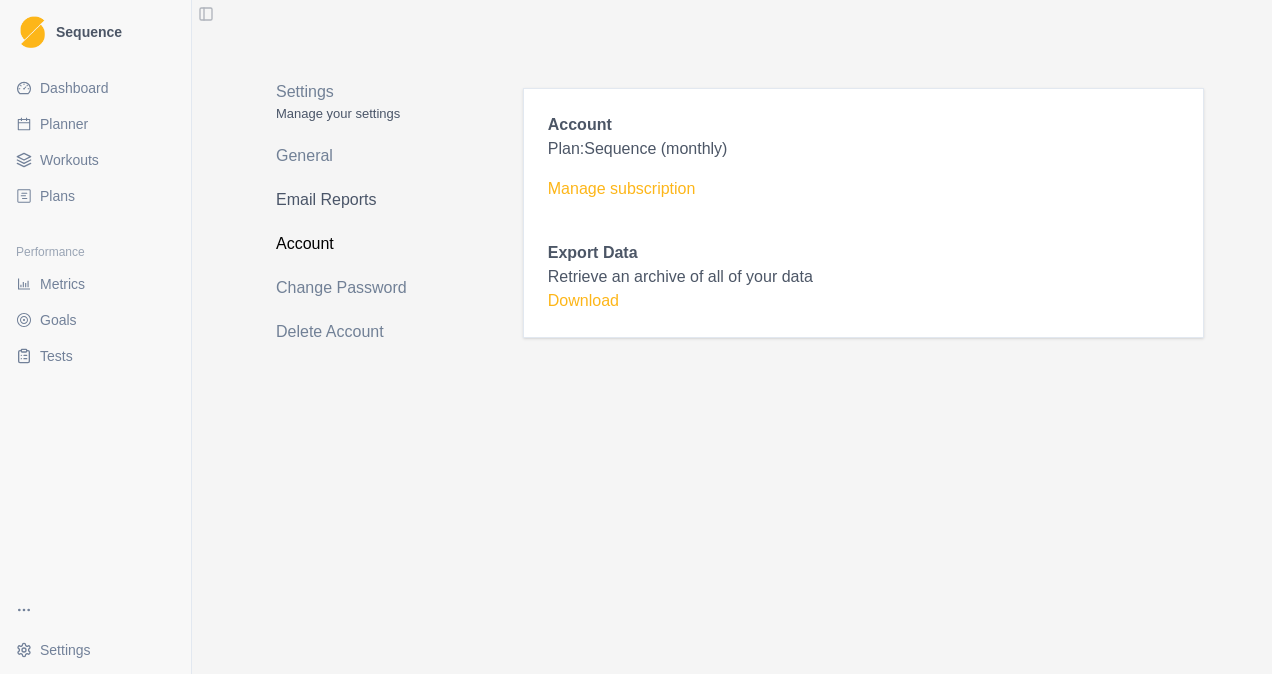 click on "Email Reports" at bounding box center (355, 200) 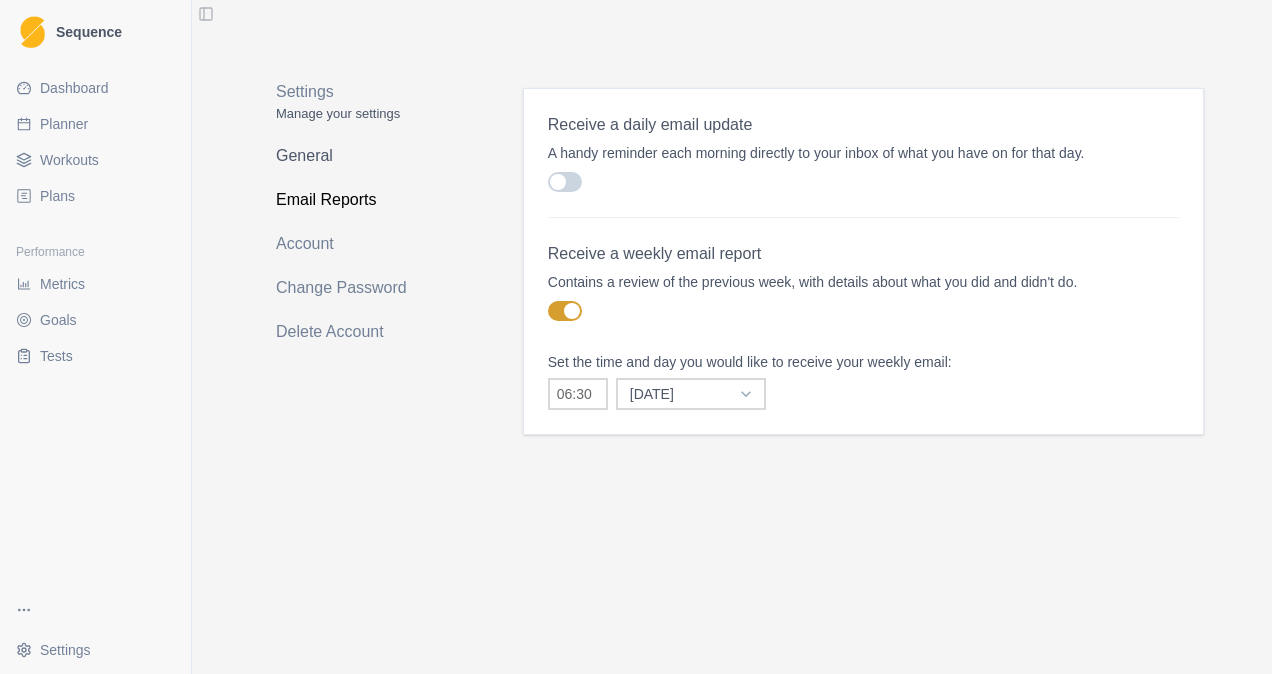 click on "General" at bounding box center (355, 156) 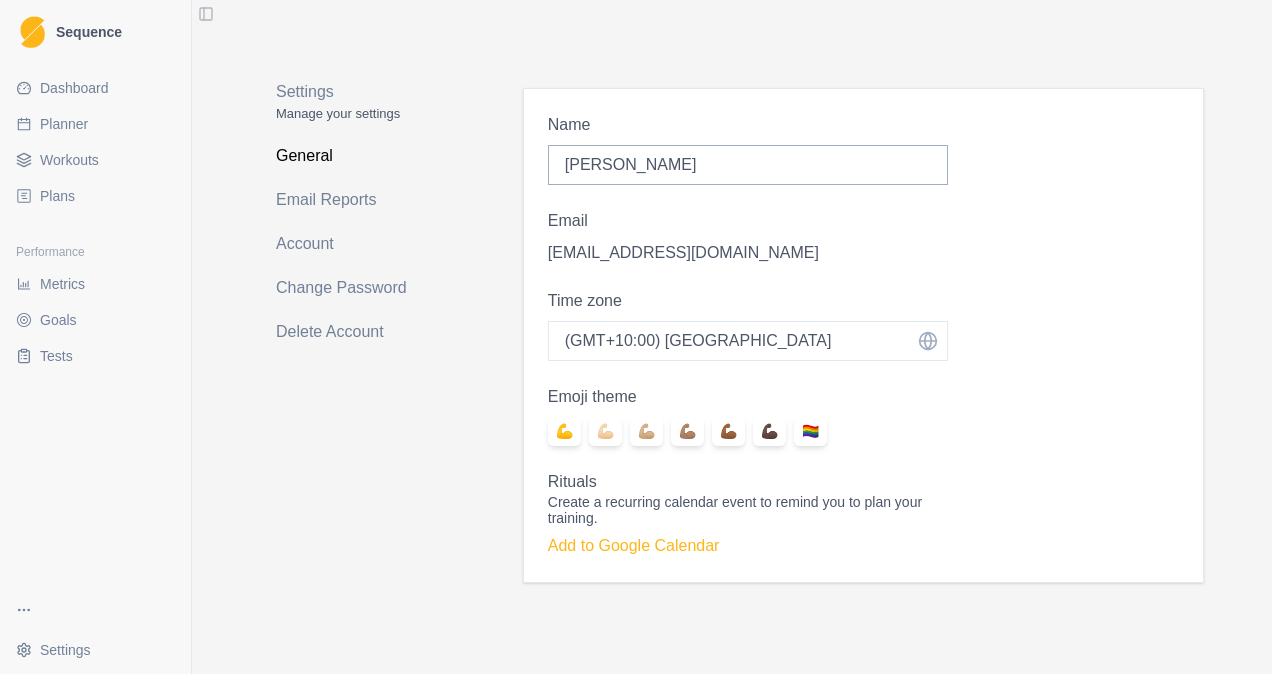 click on "Dashboard" at bounding box center (74, 88) 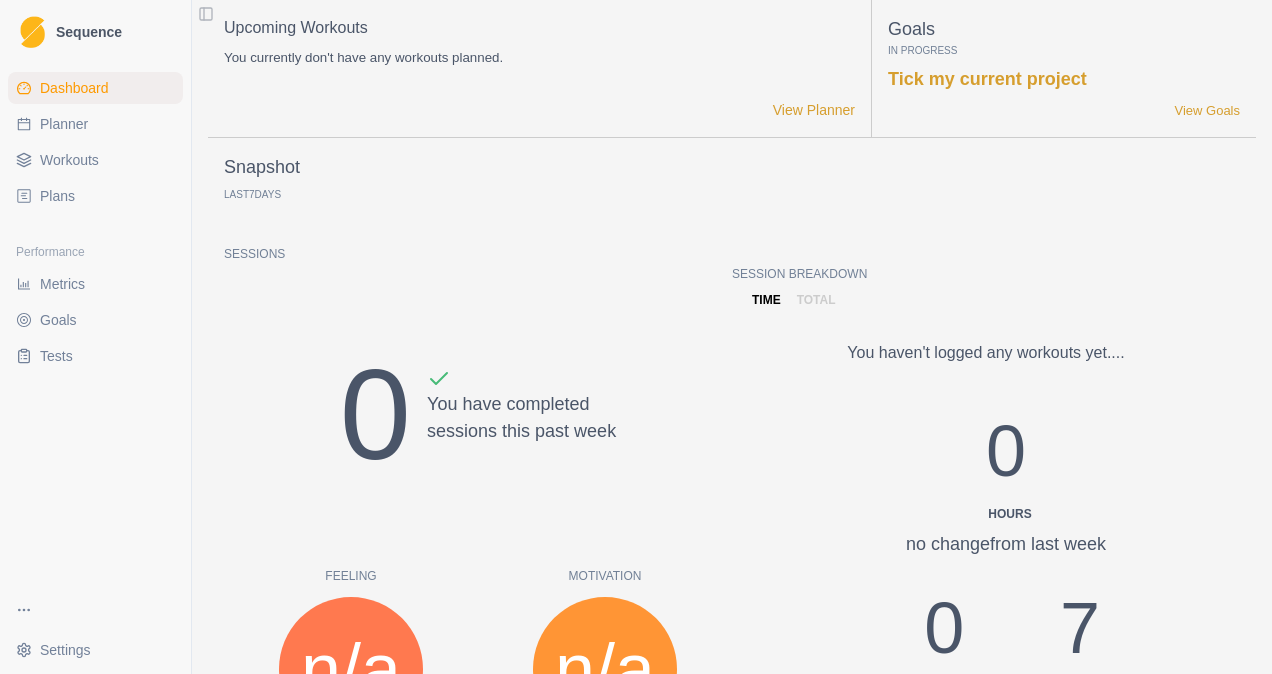 click on "Planner" at bounding box center (95, 124) 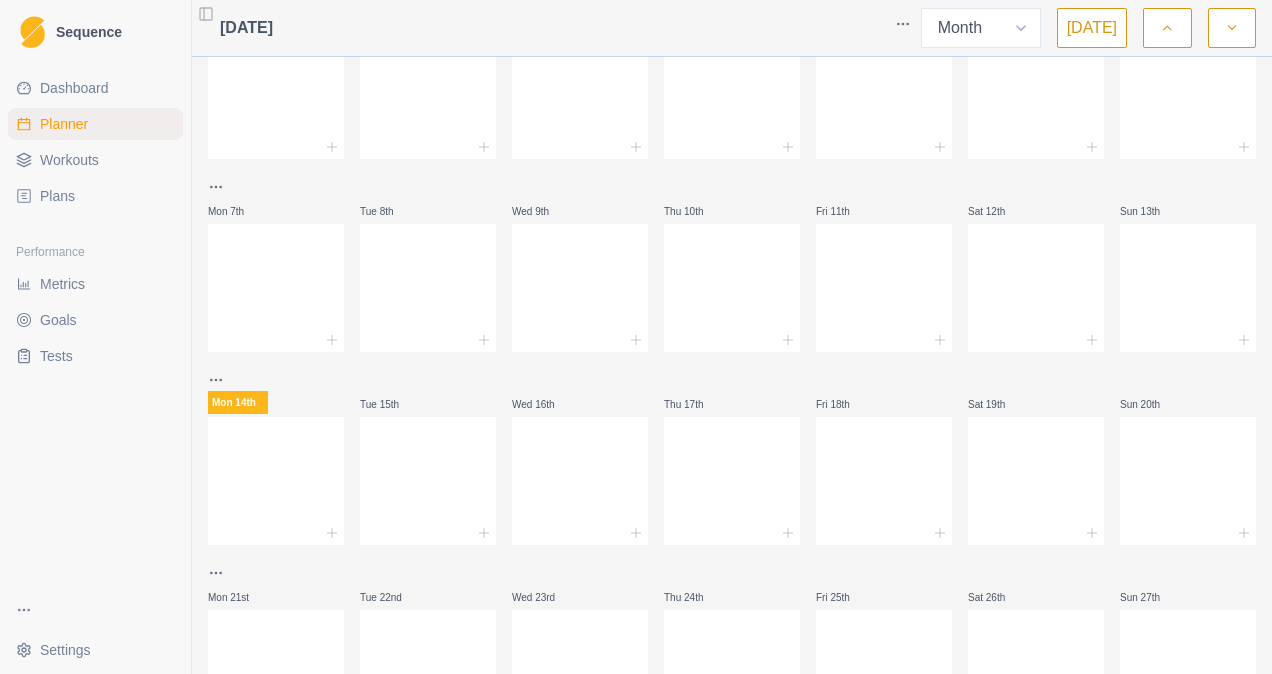 scroll, scrollTop: 200, scrollLeft: 0, axis: vertical 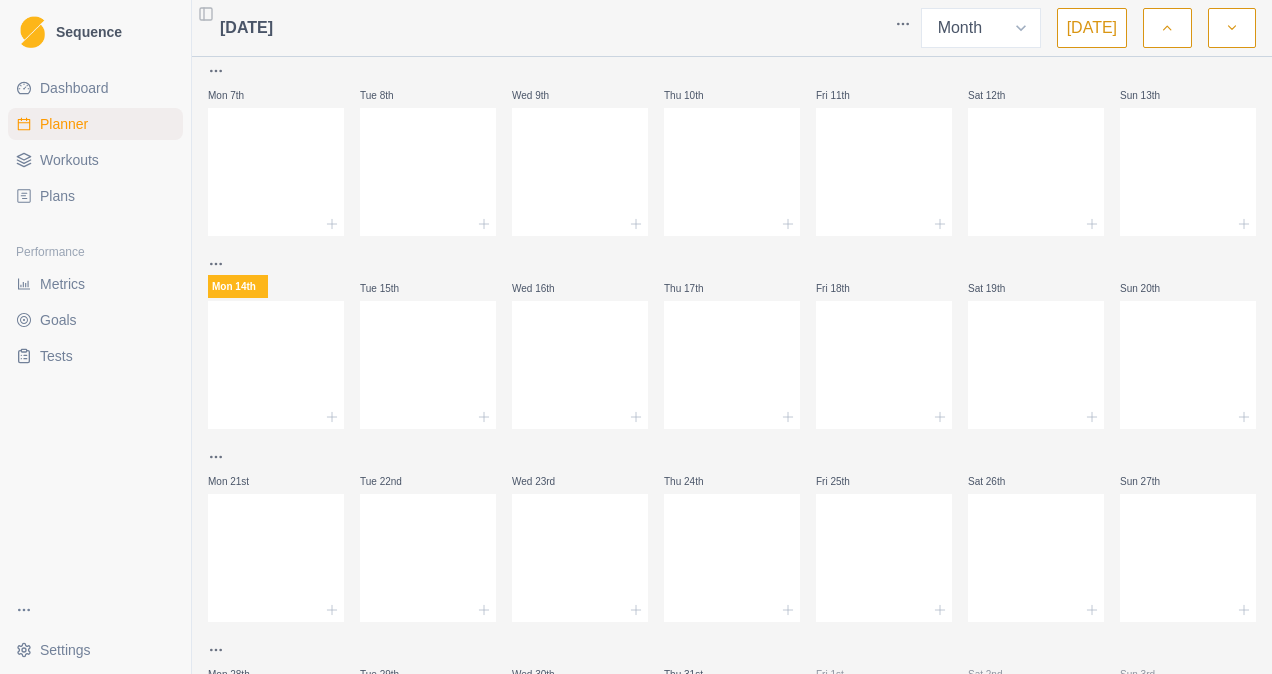 click on "Workouts" at bounding box center [69, 160] 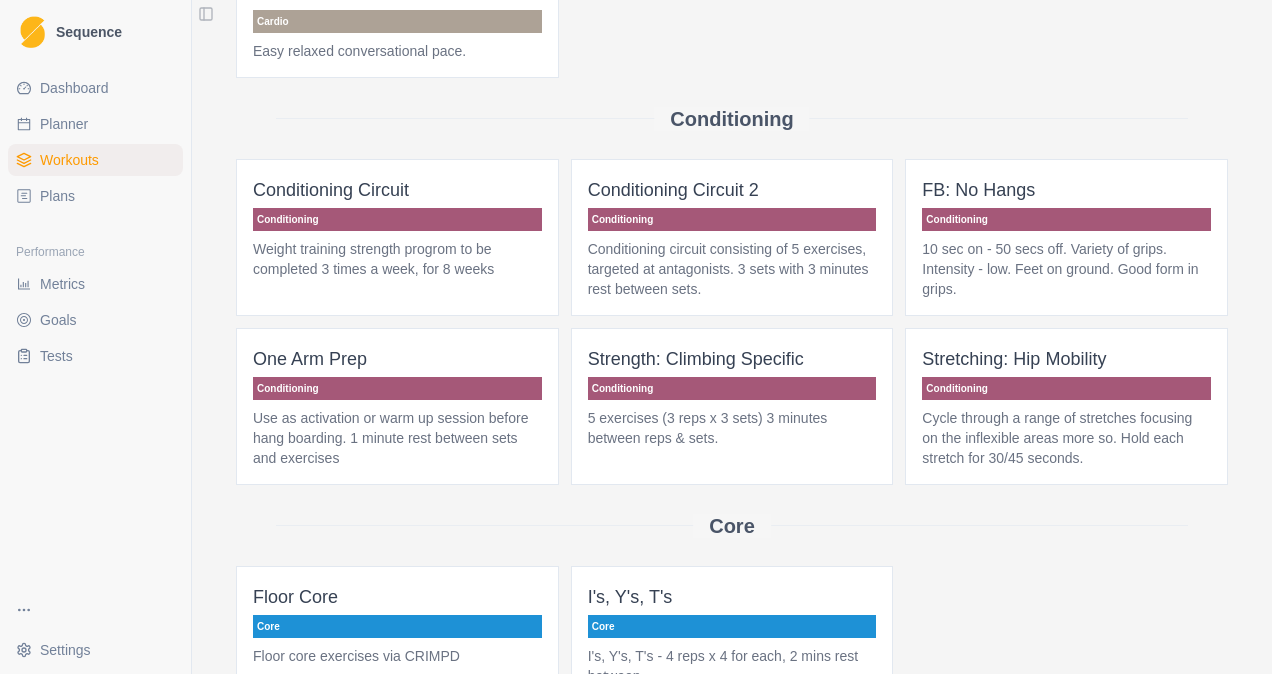 scroll, scrollTop: 200, scrollLeft: 0, axis: vertical 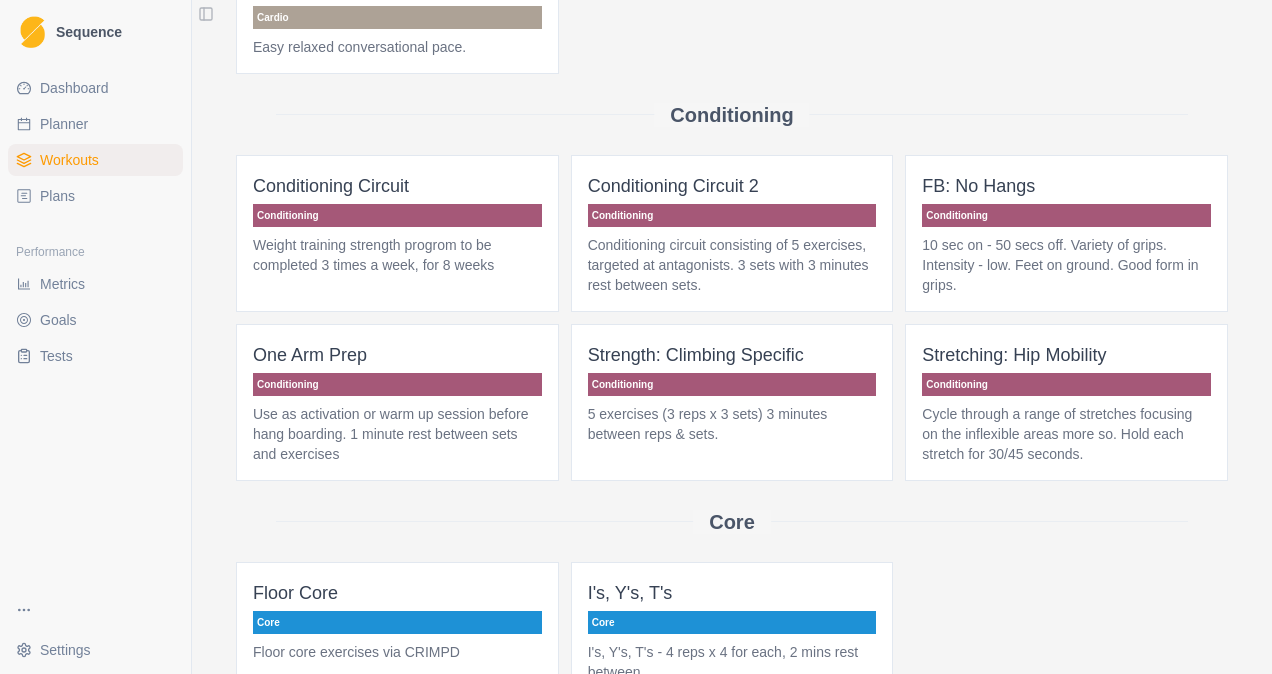 click on "Conditioning circuit consisting of 5 exercises, targeted at antagonists. 3 sets with 3 minutes rest between sets." at bounding box center [732, 265] 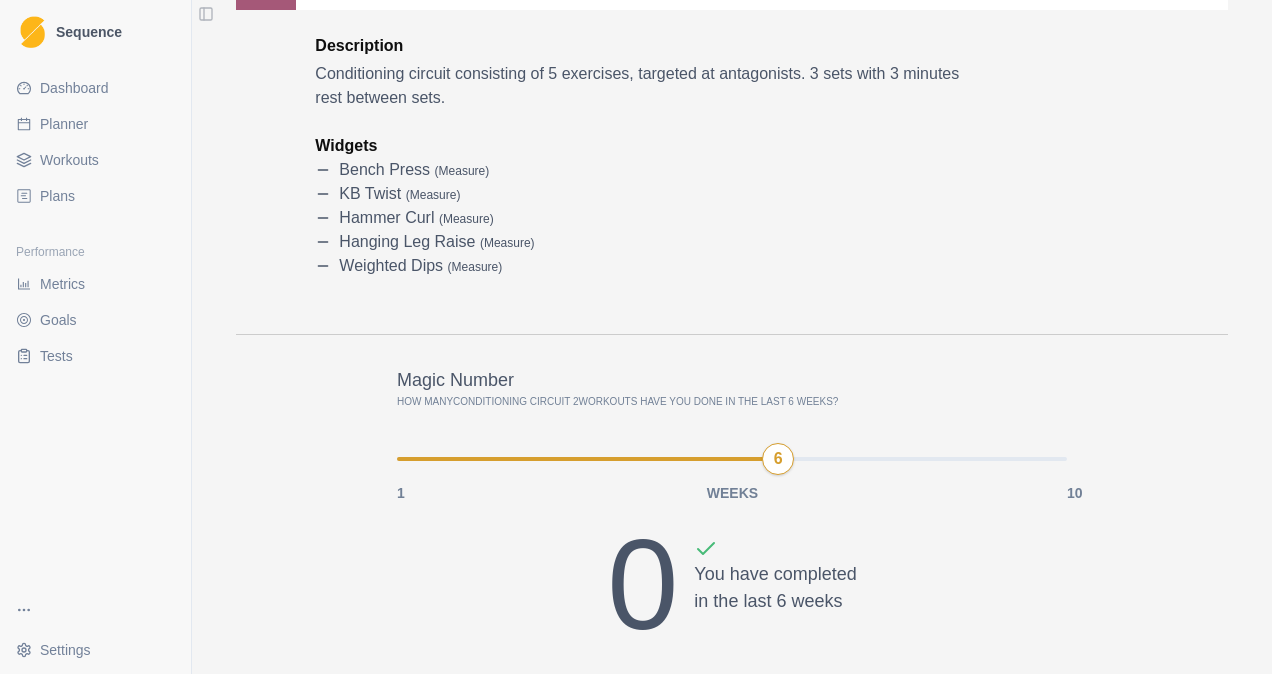 scroll, scrollTop: 0, scrollLeft: 0, axis: both 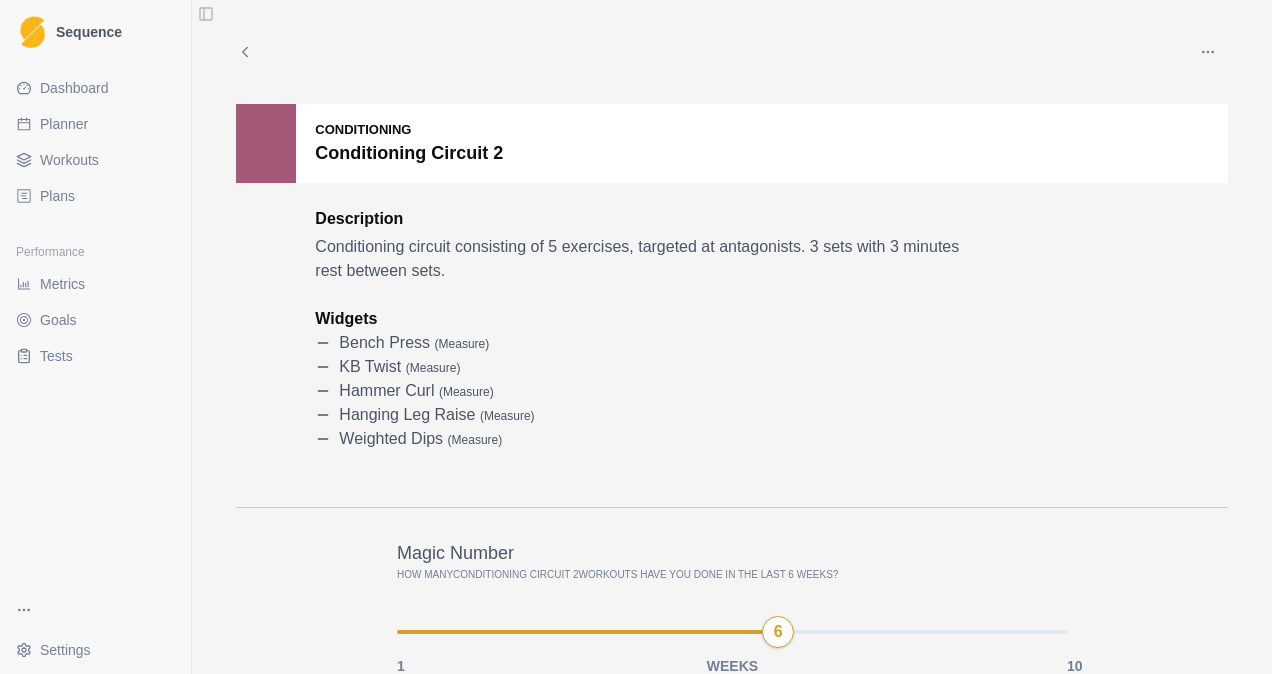 click 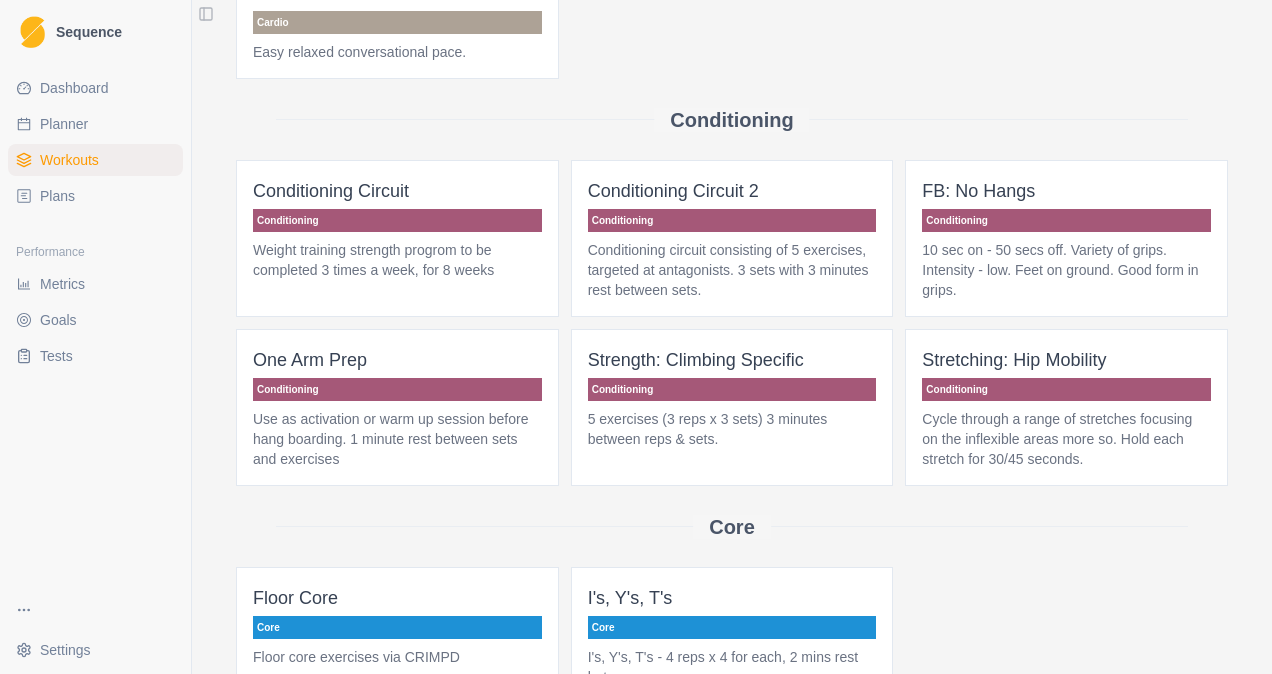 scroll, scrollTop: 200, scrollLeft: 0, axis: vertical 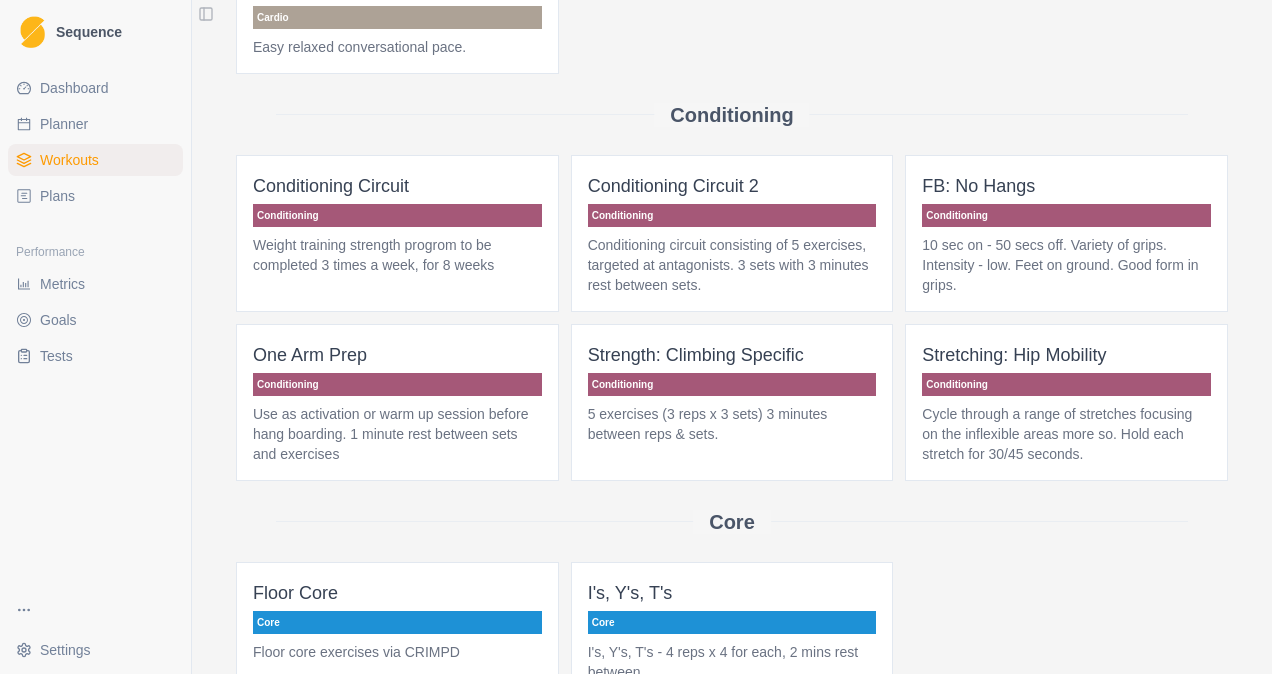 click on "Weight training strength progrom to be completed 3 times a week, for 8 weeks" at bounding box center [397, 255] 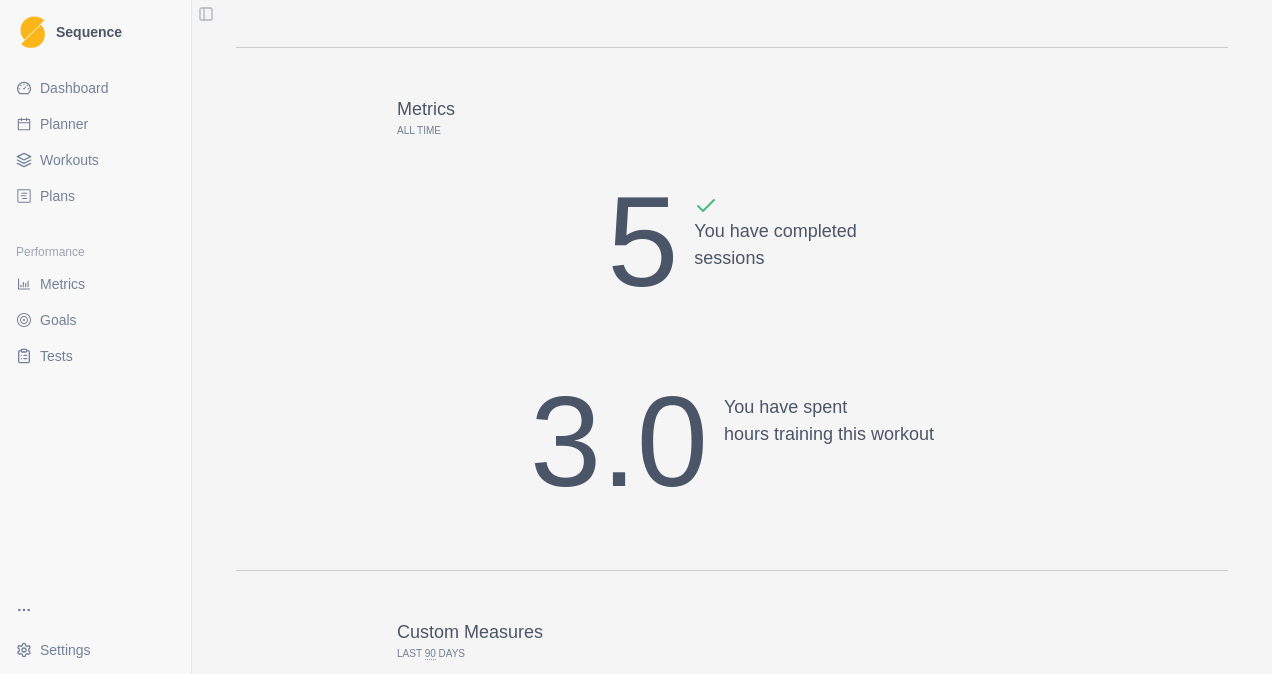 scroll, scrollTop: 820, scrollLeft: 0, axis: vertical 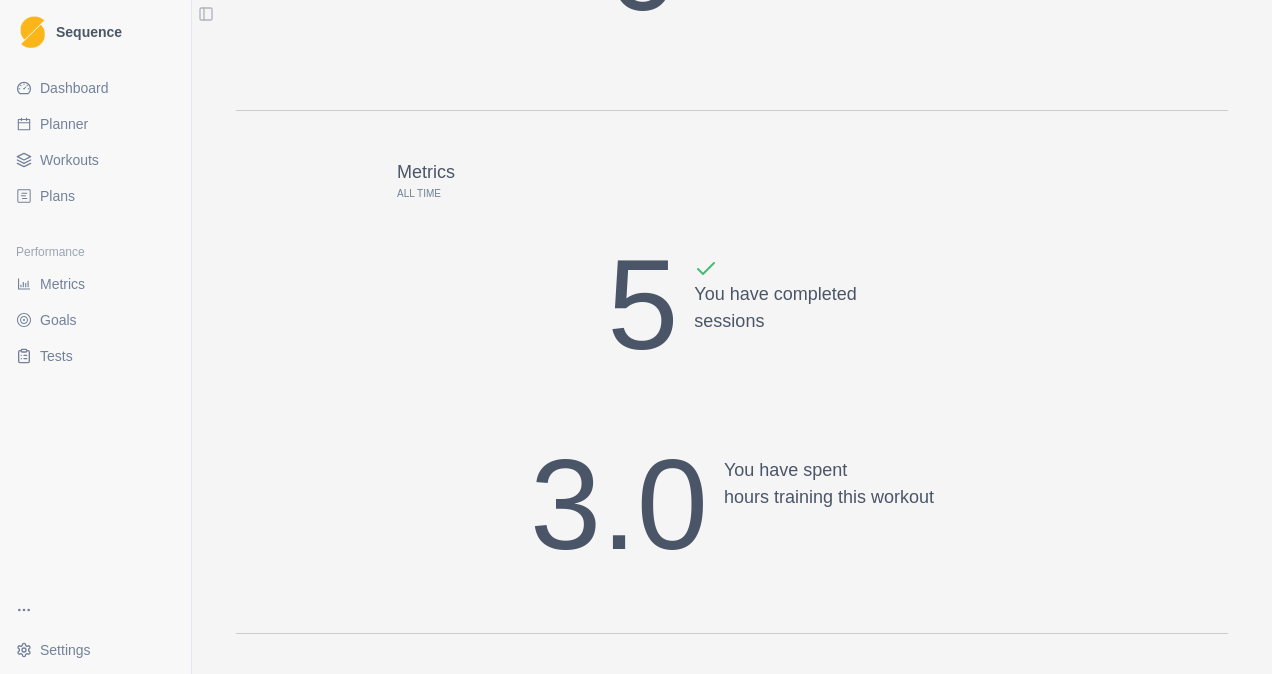 click on "Metrics" at bounding box center (95, 284) 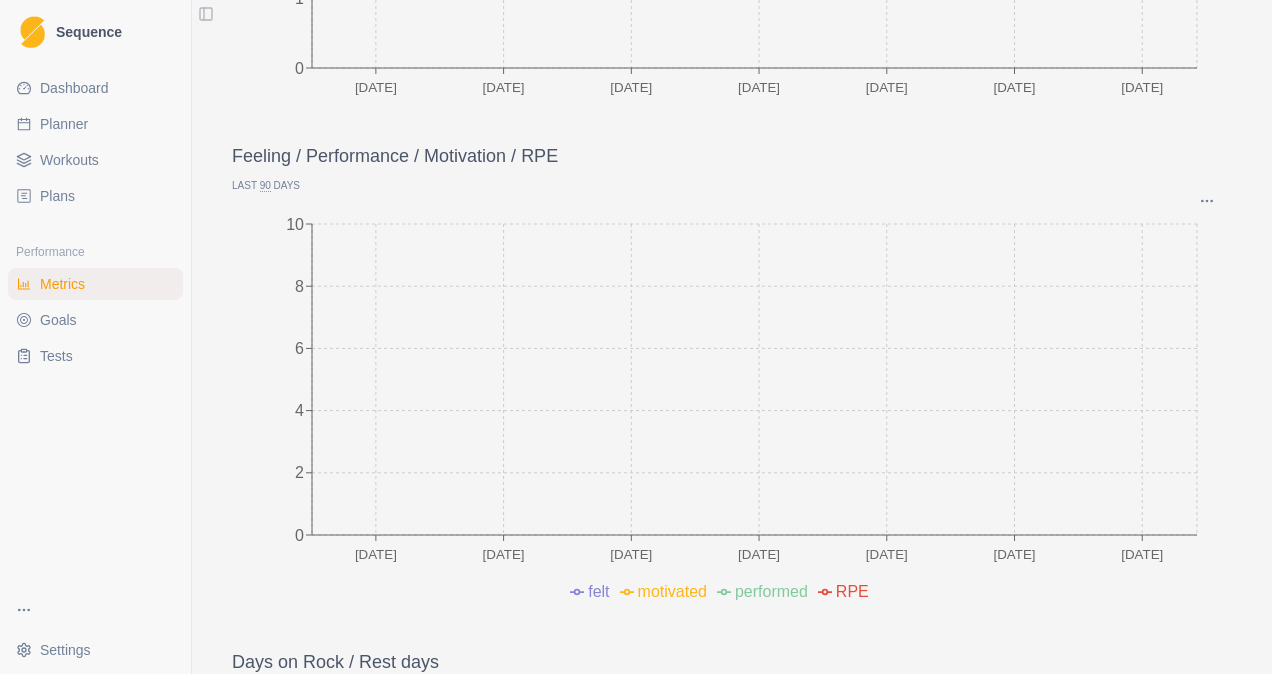 scroll, scrollTop: 228, scrollLeft: 0, axis: vertical 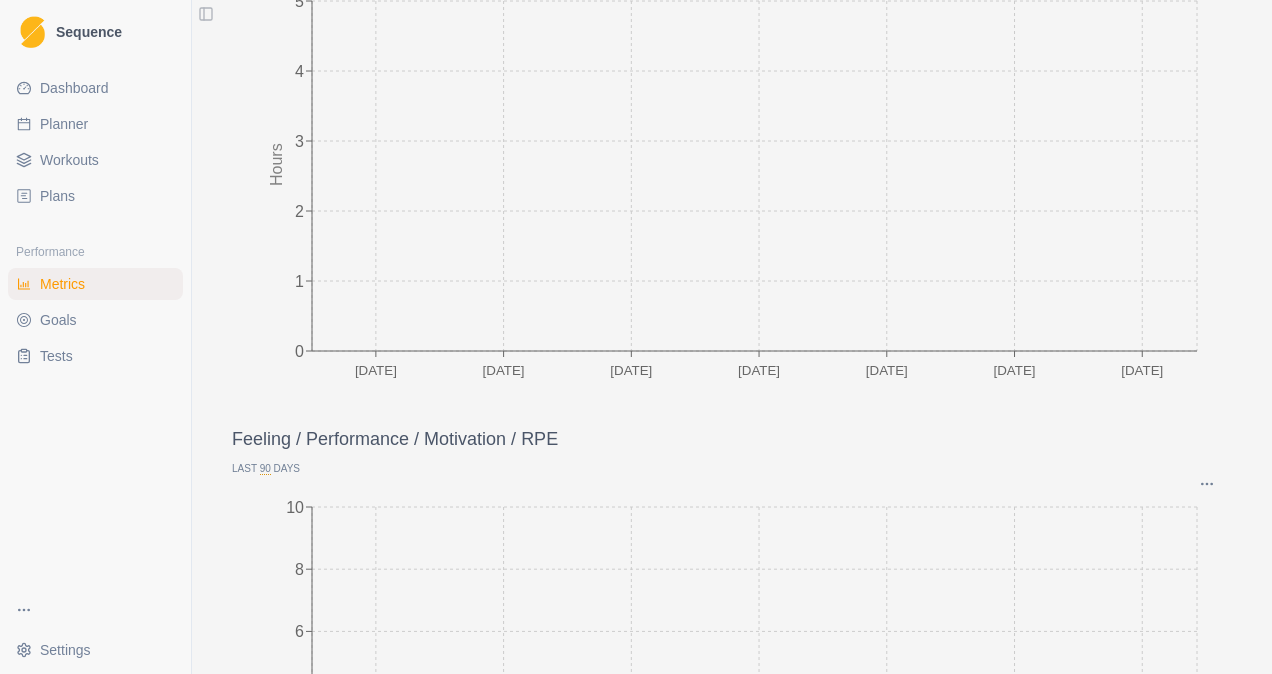 click on "Dashboard" at bounding box center (95, 88) 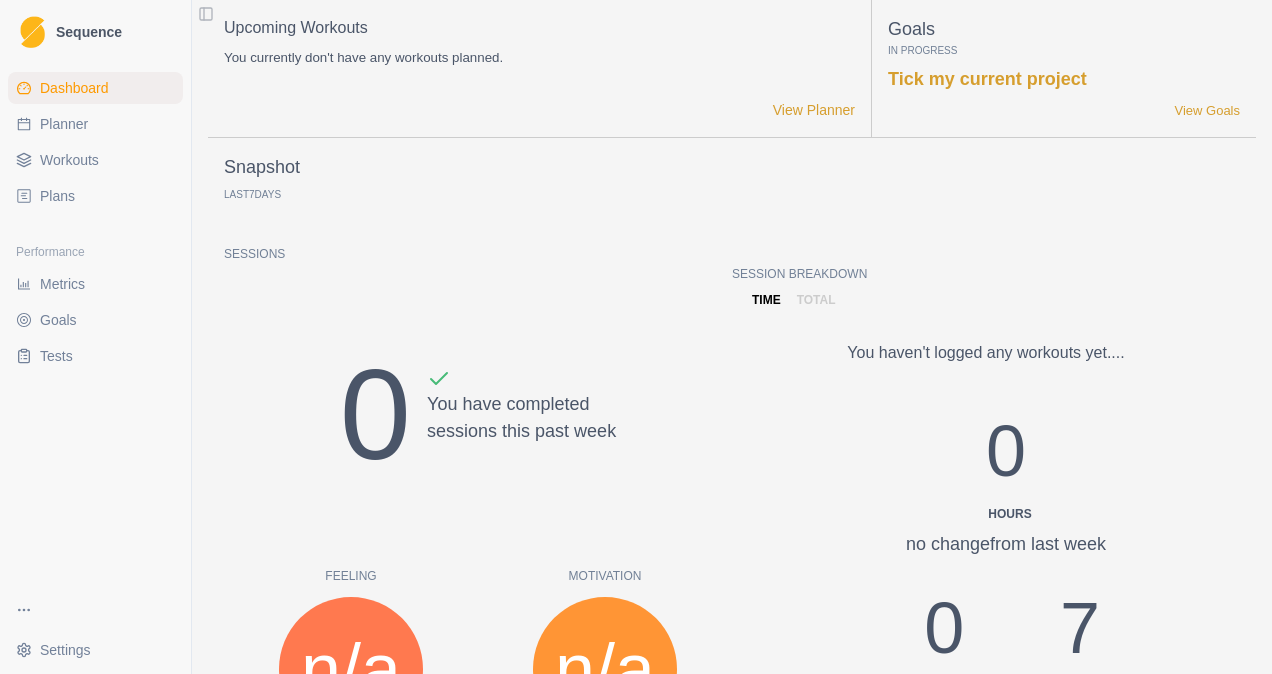 click on "Planner" at bounding box center [95, 124] 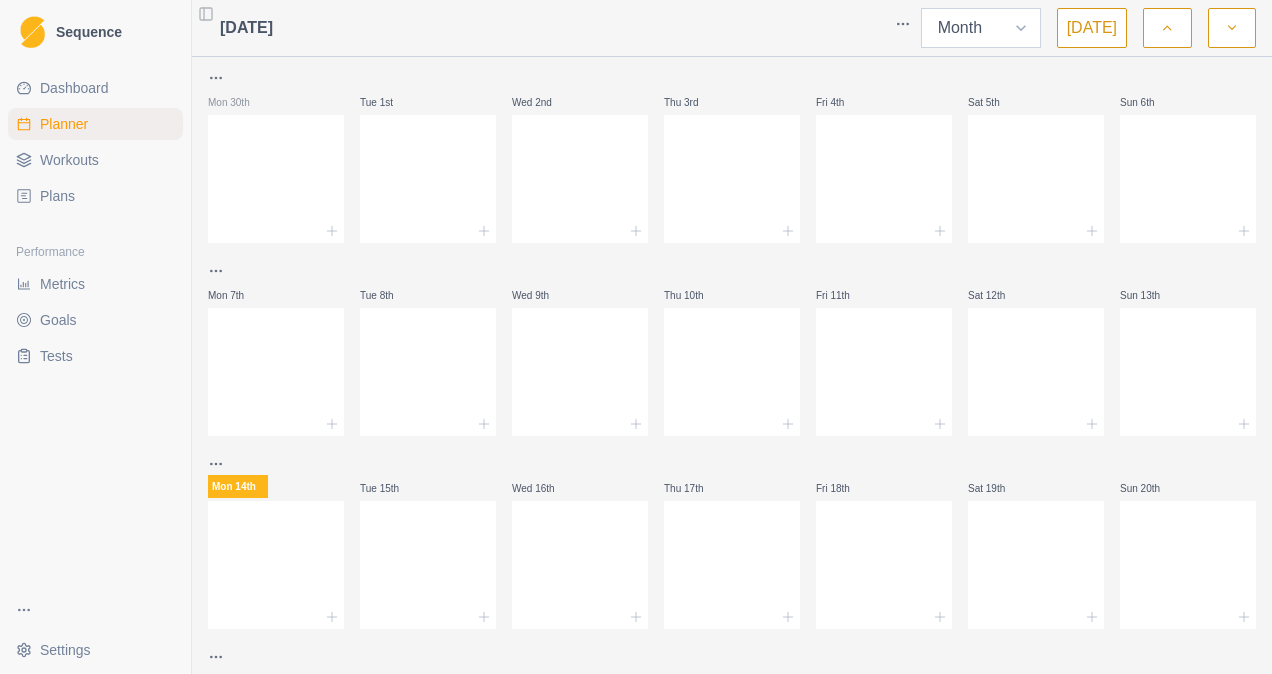 click on "Week Month" at bounding box center [981, 28] 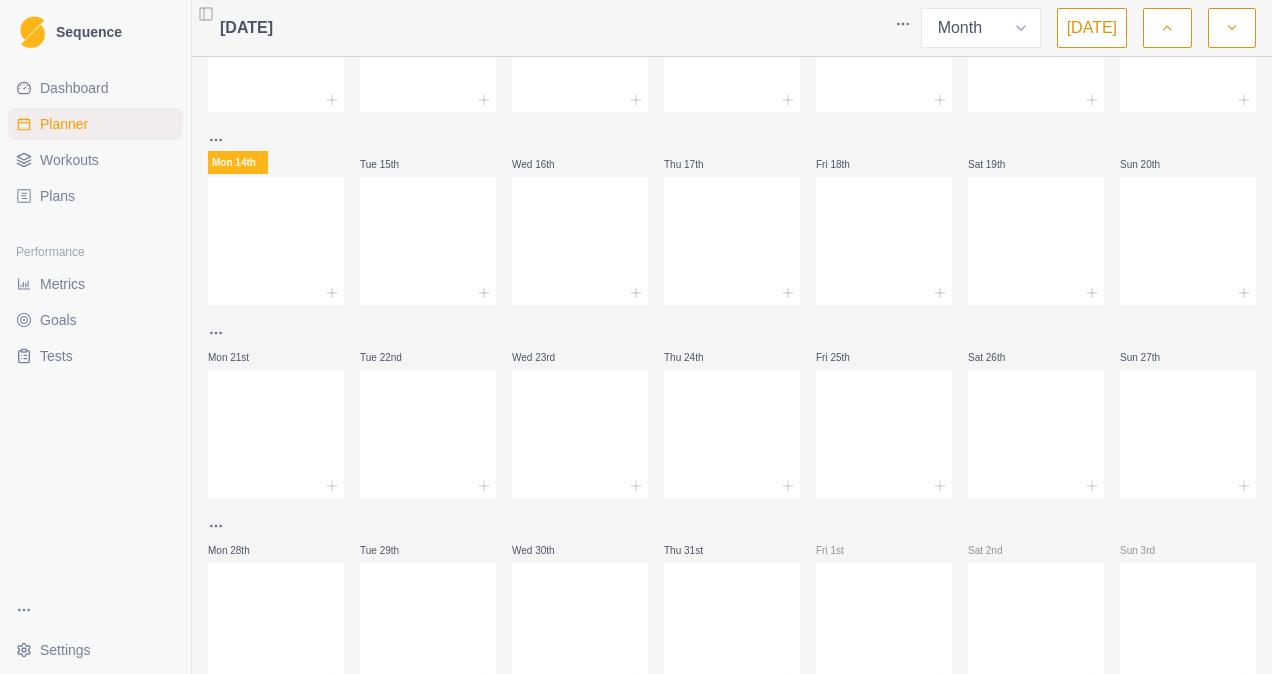 scroll, scrollTop: 397, scrollLeft: 0, axis: vertical 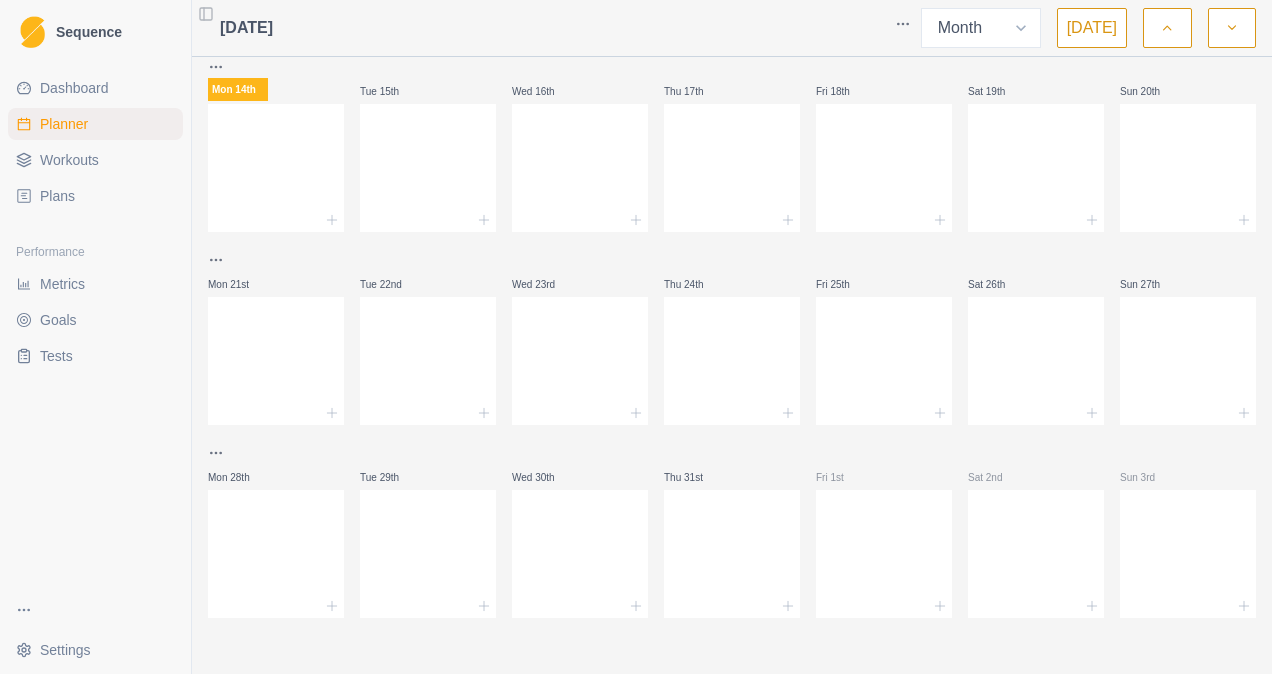 click on "Workouts" at bounding box center [69, 160] 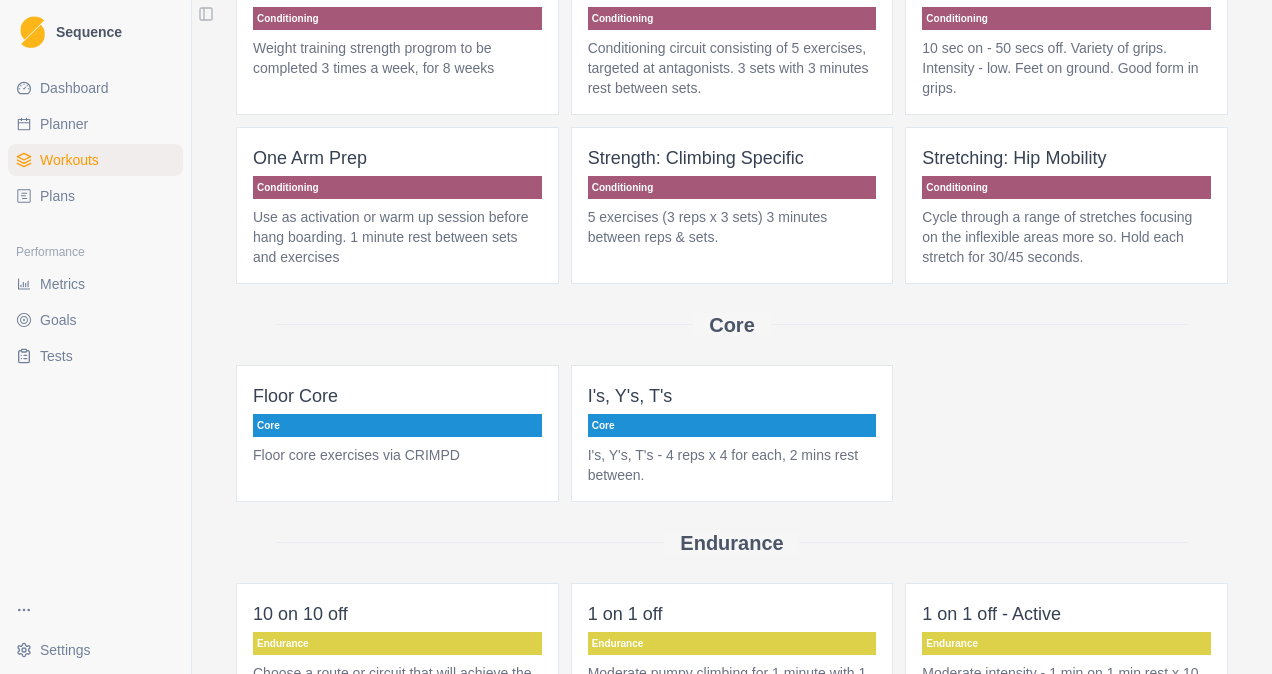 scroll, scrollTop: 0, scrollLeft: 0, axis: both 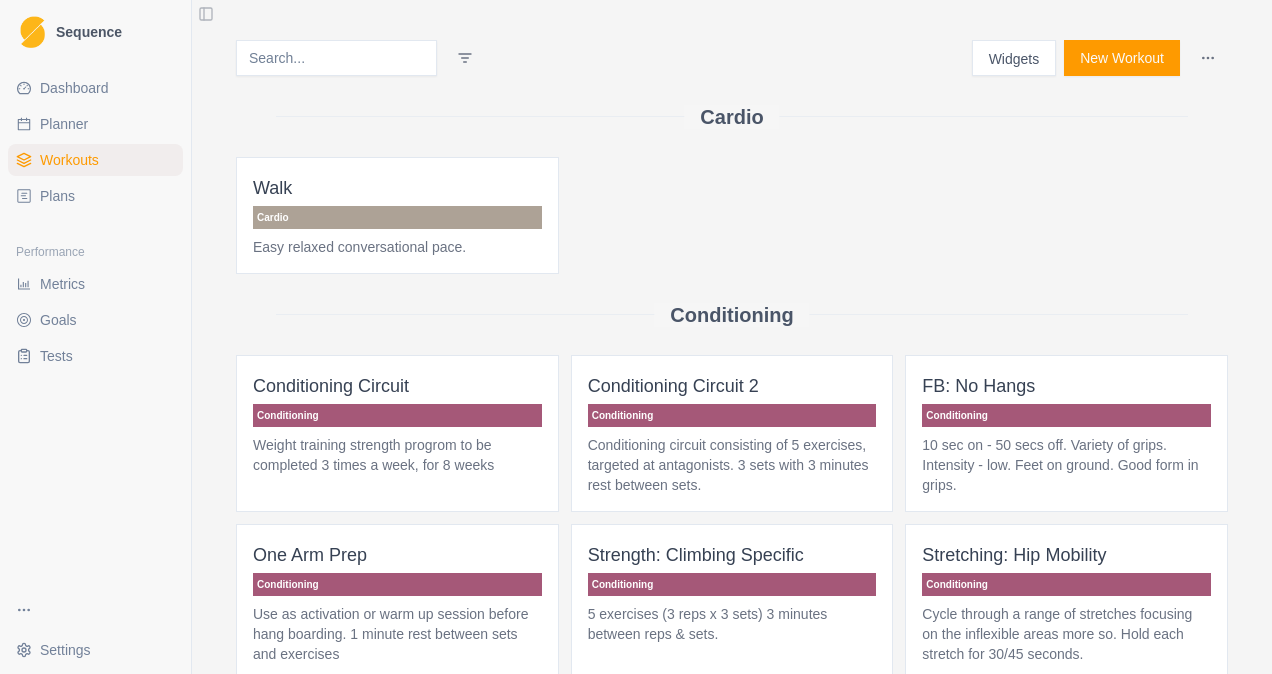 click on "Planner" at bounding box center [95, 124] 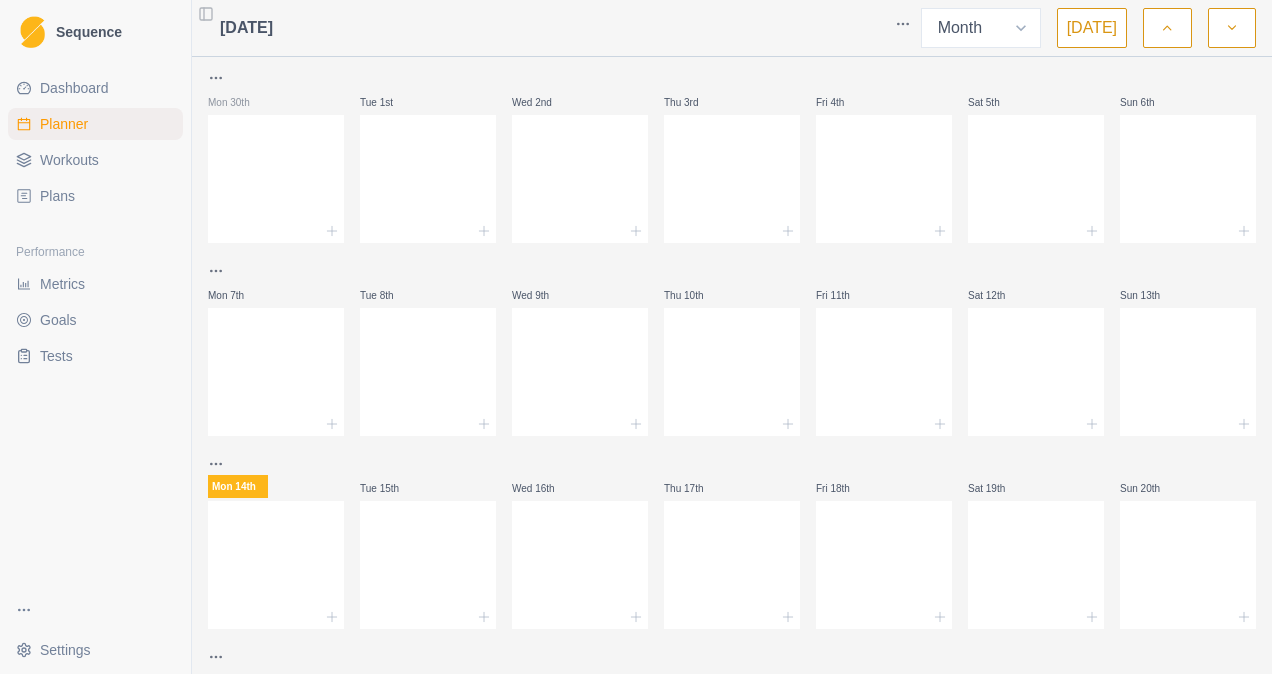click on "Workouts" at bounding box center [95, 160] 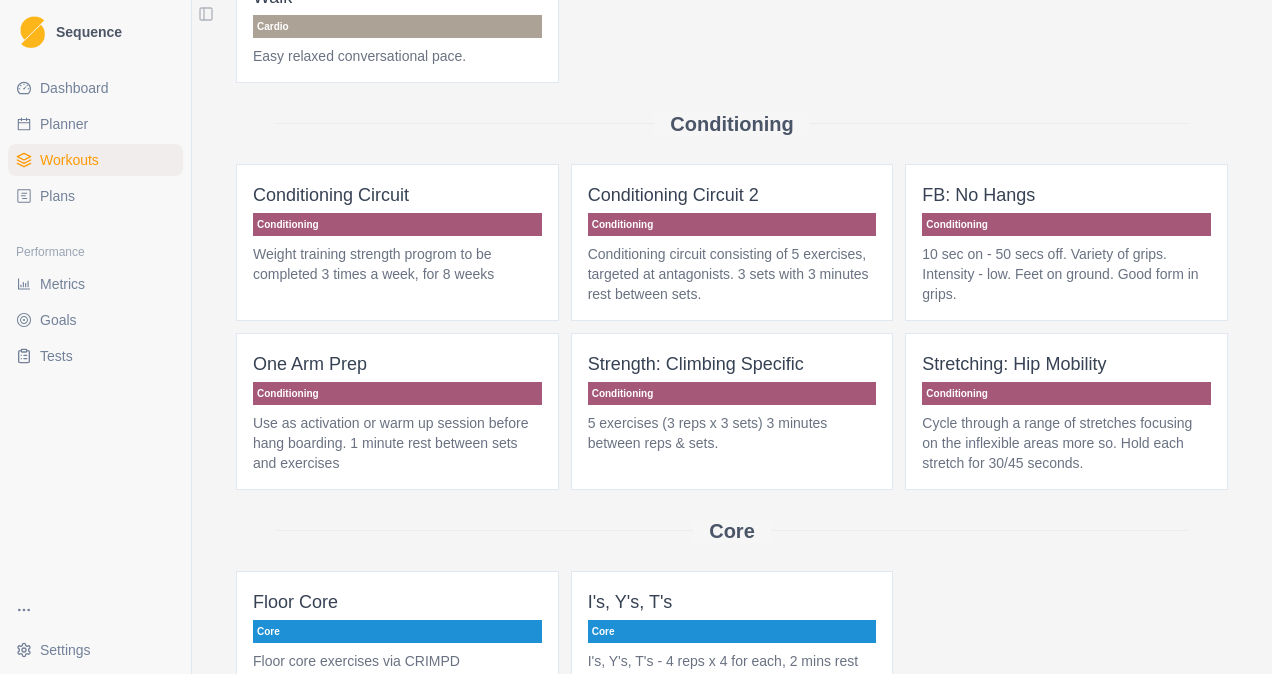 scroll, scrollTop: 200, scrollLeft: 0, axis: vertical 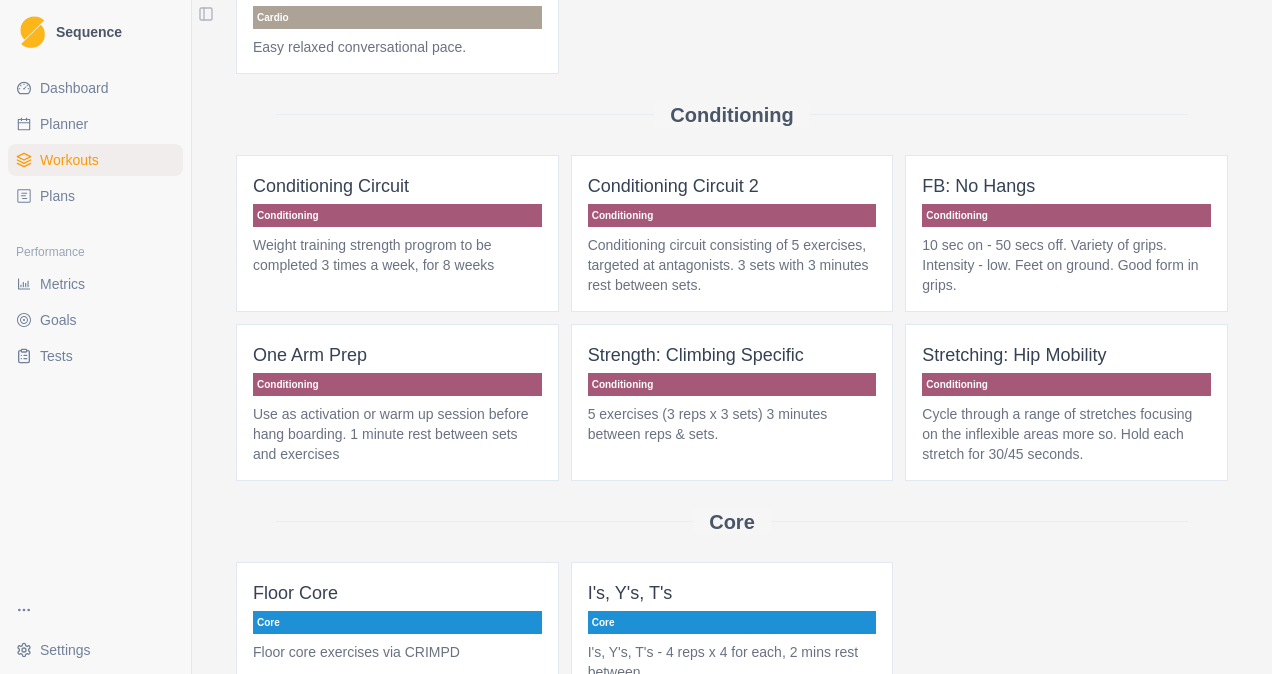 click on "Strength: Climbing Specific" at bounding box center [732, 355] 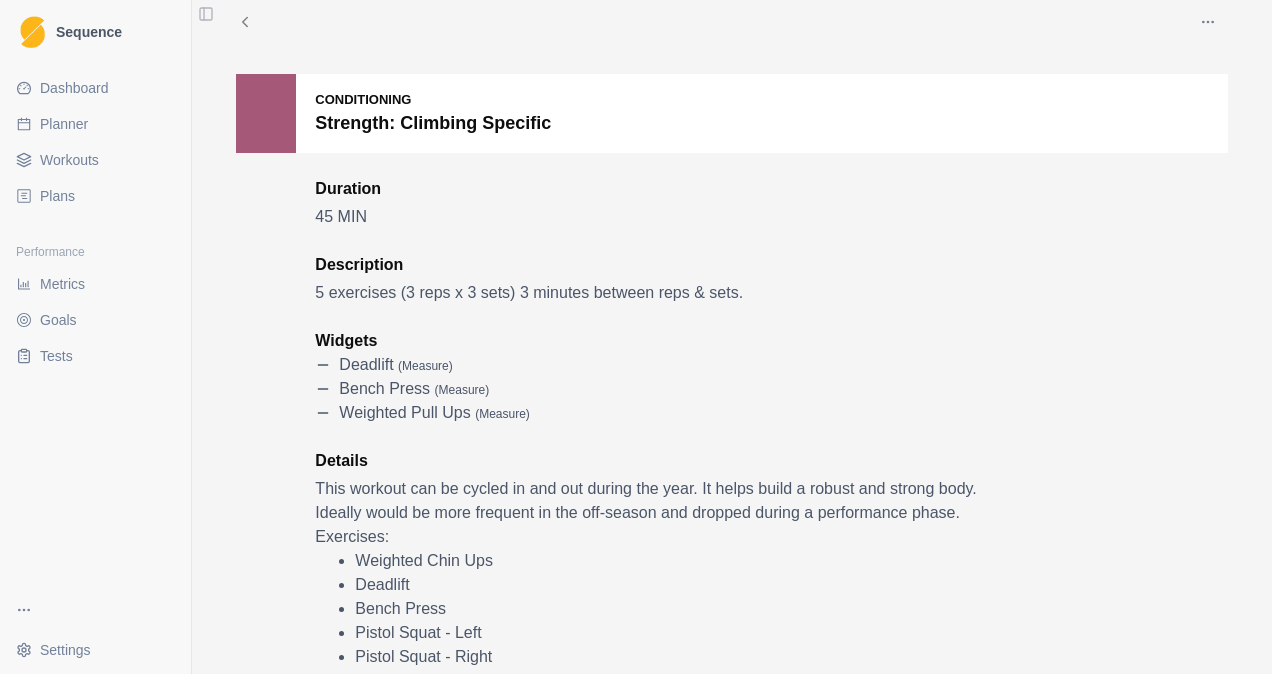 scroll, scrollTop: 0, scrollLeft: 0, axis: both 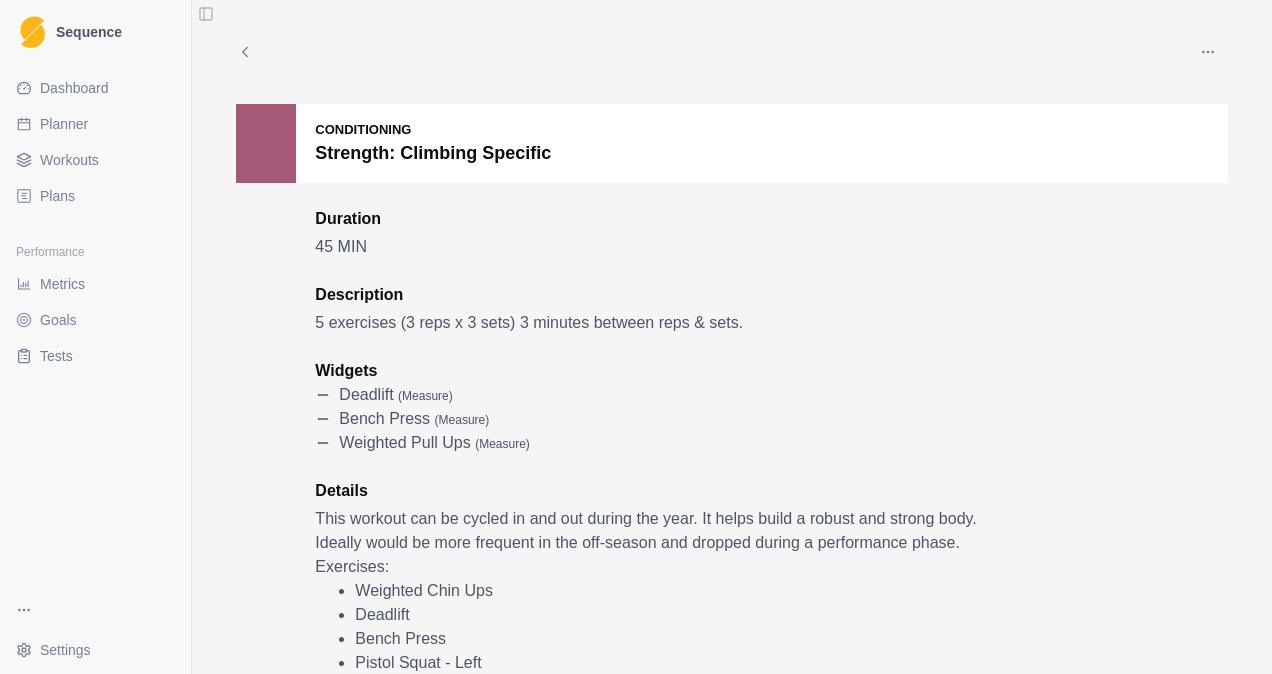 click at bounding box center (1208, 52) 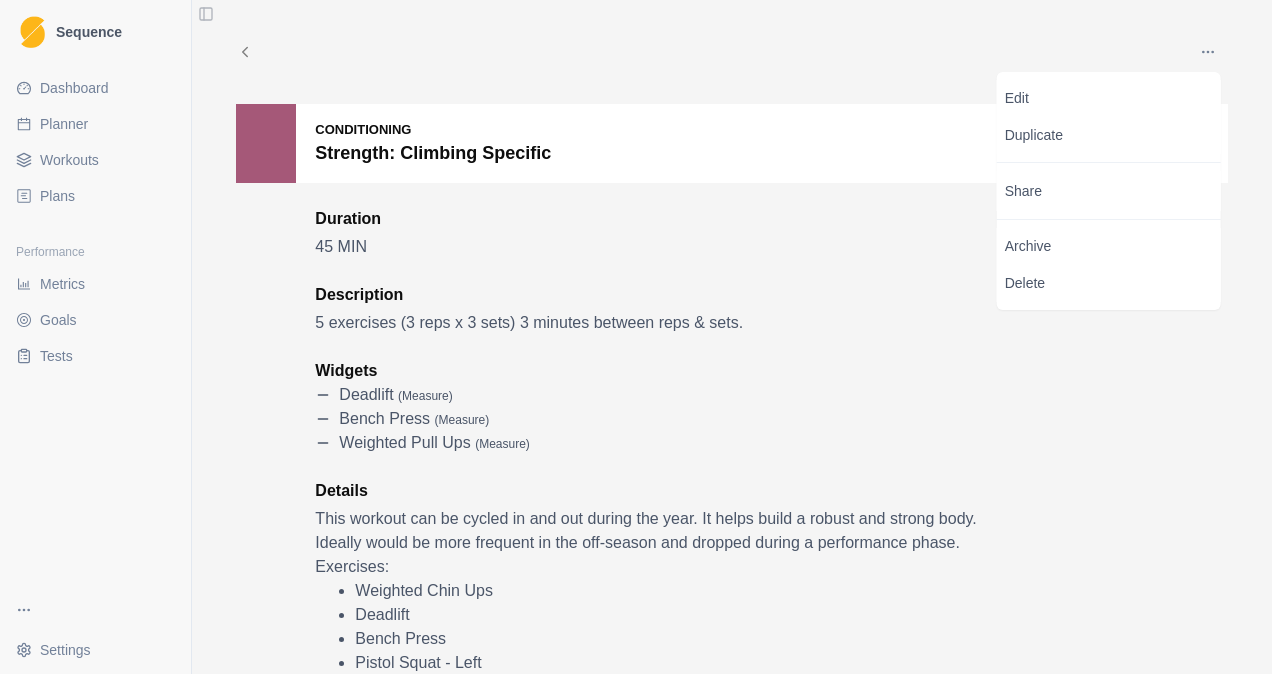 click on "Dashboard Planner Workouts Plans Performance Metrics Goals Tests" at bounding box center (95, 325) 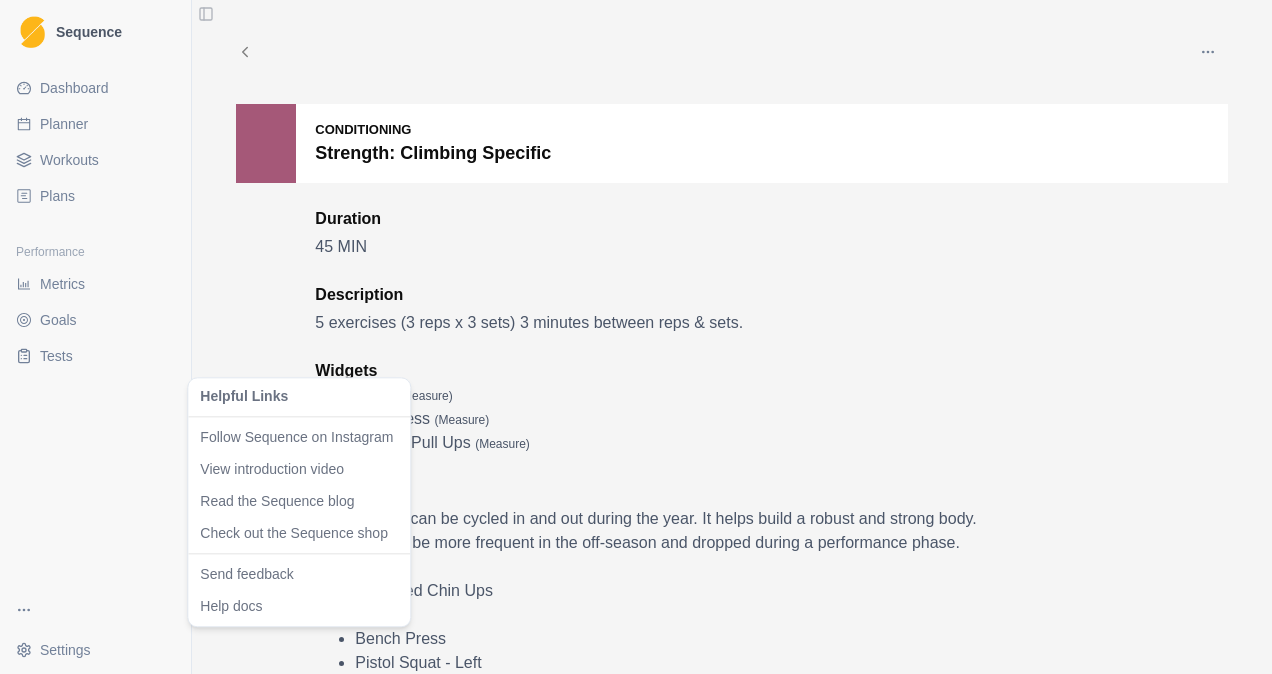 click on "Sequence Dashboard Planner Workouts Plans Performance Metrics Goals Tests Settings Toggle Sidebar Edit Duplicate Share Archive Delete Conditioning Strength: Climbing Specific Duration 45 MIN Description 5 exercises (3 reps x 3 sets) 3 minutes between reps & sets. Widgets Deadlift   ( measure ) Bench Press   ( measure ) Weighted Pull Ups   ( measure ) Details This workout can be cycled in and out during the year. It helps build a robust and strong body. Ideally would be more frequent in the off-season and dropped during a performance phase.   Exercises:     Weighted Chin Ups   Deadlift   Bench Press   Pistol Squat - Left   Pistol Squat - Right   Front Lever 10 second hold (assisted)   You currently haven't completed this workout. Metrics will be shown when this workout has been completed at least once. Custom Measures Last   90   Days No data for this period.
1 Helpful Links Follow Sequence on Instagram View introduction video Read the Sequence blog Check out the Sequence shop Help docs" at bounding box center (636, 337) 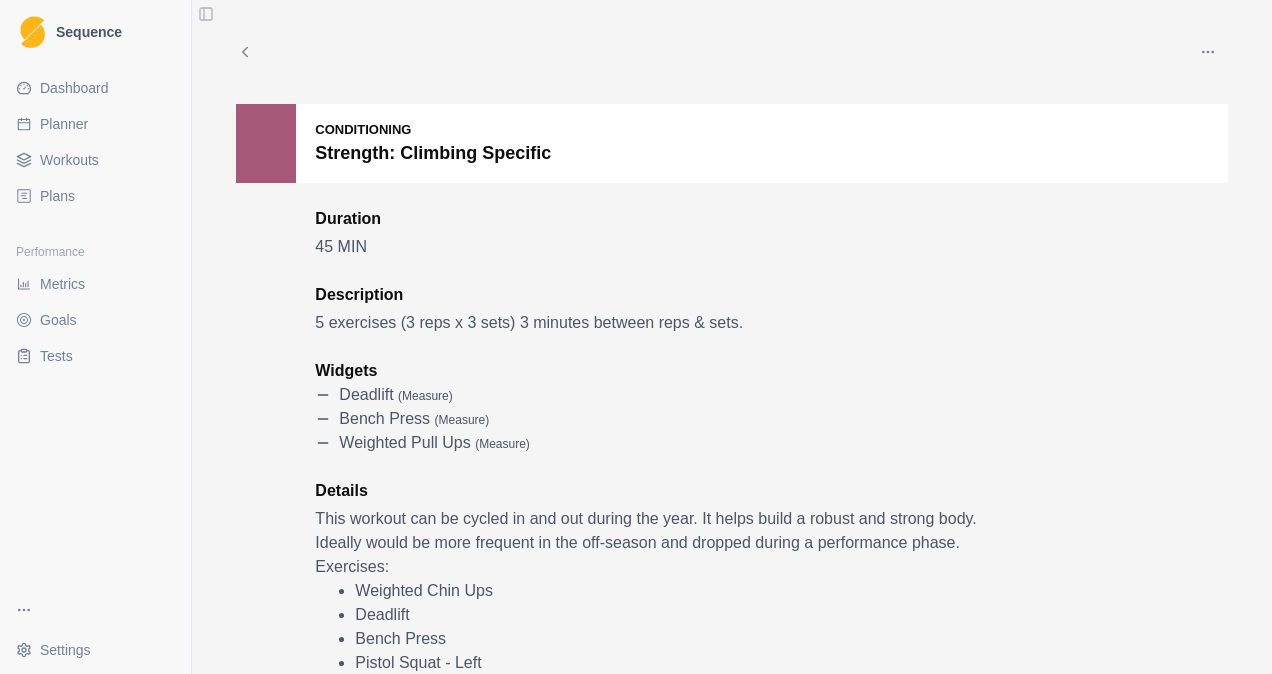 click 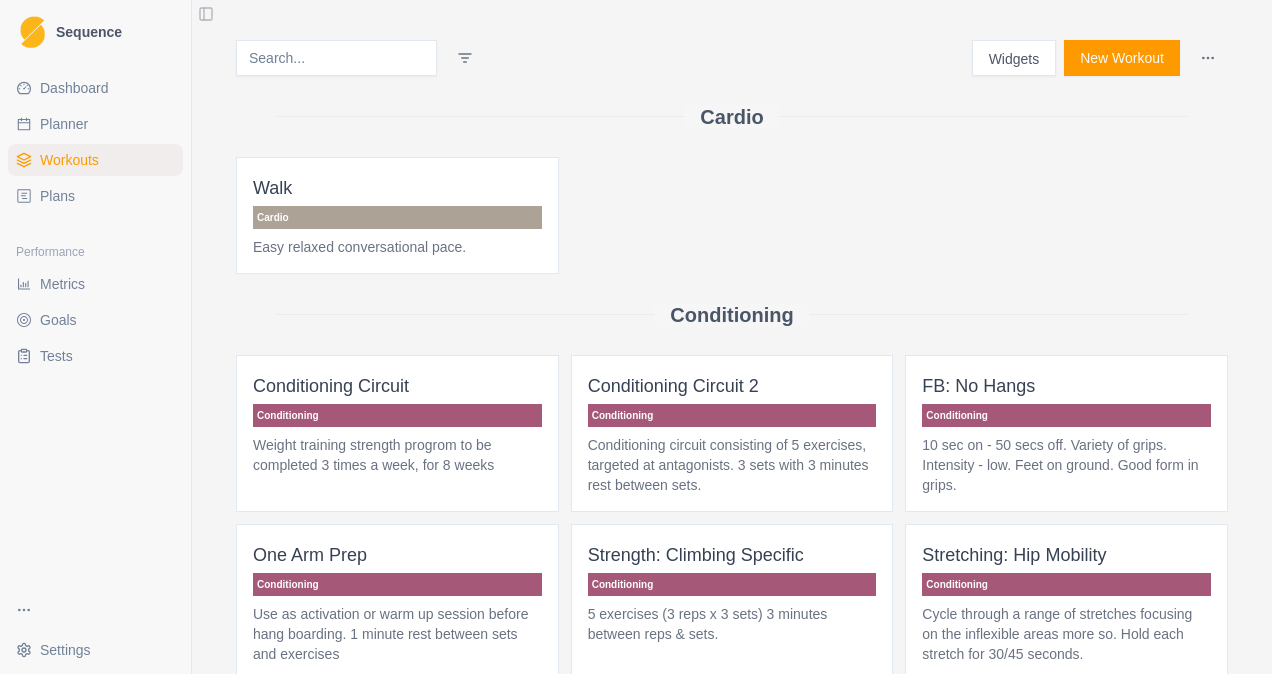 click on "Sequence Dashboard Planner Workouts Plans Performance Metrics Goals Tests Settings Toggle Sidebar Widgets New Workout Cardio Walk Cardio Easy relaxed conversational pace. Conditioning Conditioning Circuit Conditioning Weight training strength progrom to be completed 3 times a week, for 8 weeks Conditioning Circuit 2 Conditioning Conditioning circuit consisting of 5 exercises, targeted at antagonists. 3 sets with 3 minutes rest between sets. FB: No Hangs Conditioning 10 sec on - 50 secs off. Variety of grips. Intensity - low. Feet on ground. Good form in grips. One Arm Prep Conditioning Use as activation or warm up session before hang boarding. 1 minute rest between sets and exercises Strength: Climbing Specific Conditioning 5 exercises (3 reps x 3 sets) 3 minutes between reps & sets. Stretching: Hip Mobility Conditioning Cycle through a range of stretches focusing on the inflexible areas more so. Hold each stretch for 30/45 seconds. Core Floor Core Core Floor core exercises via CRIMPD Core 1" at bounding box center (636, 337) 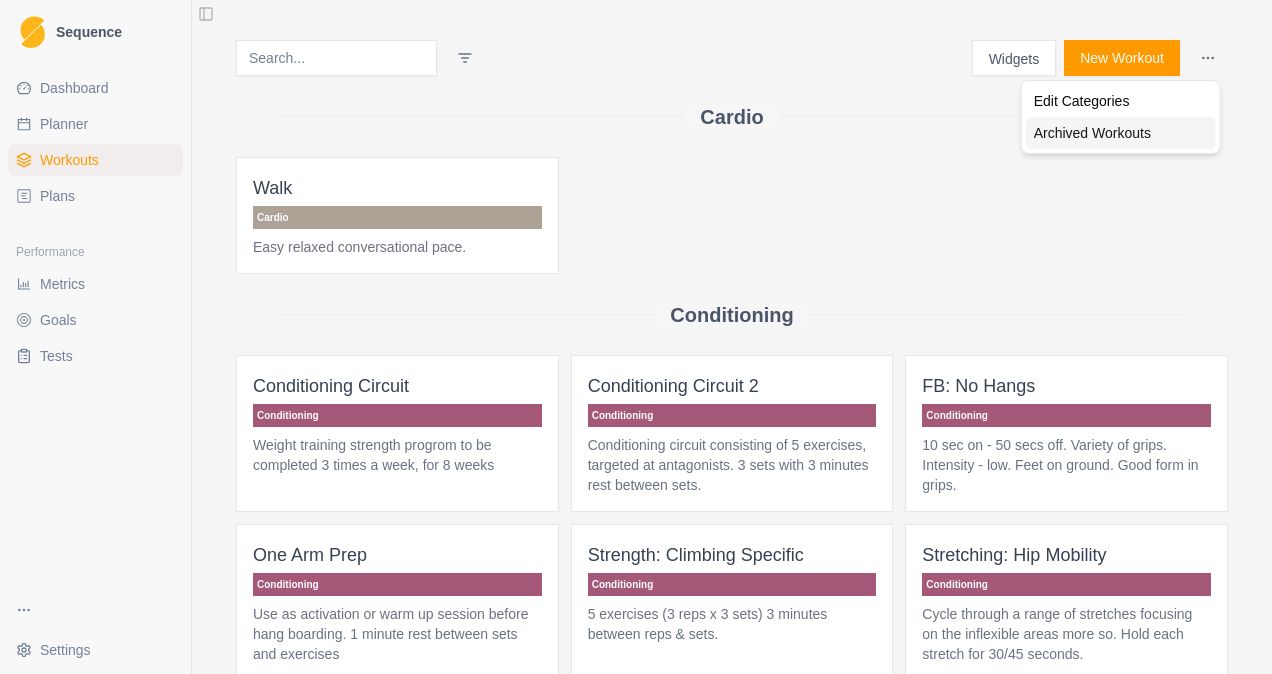 click on "Archived Workouts" at bounding box center (1121, 133) 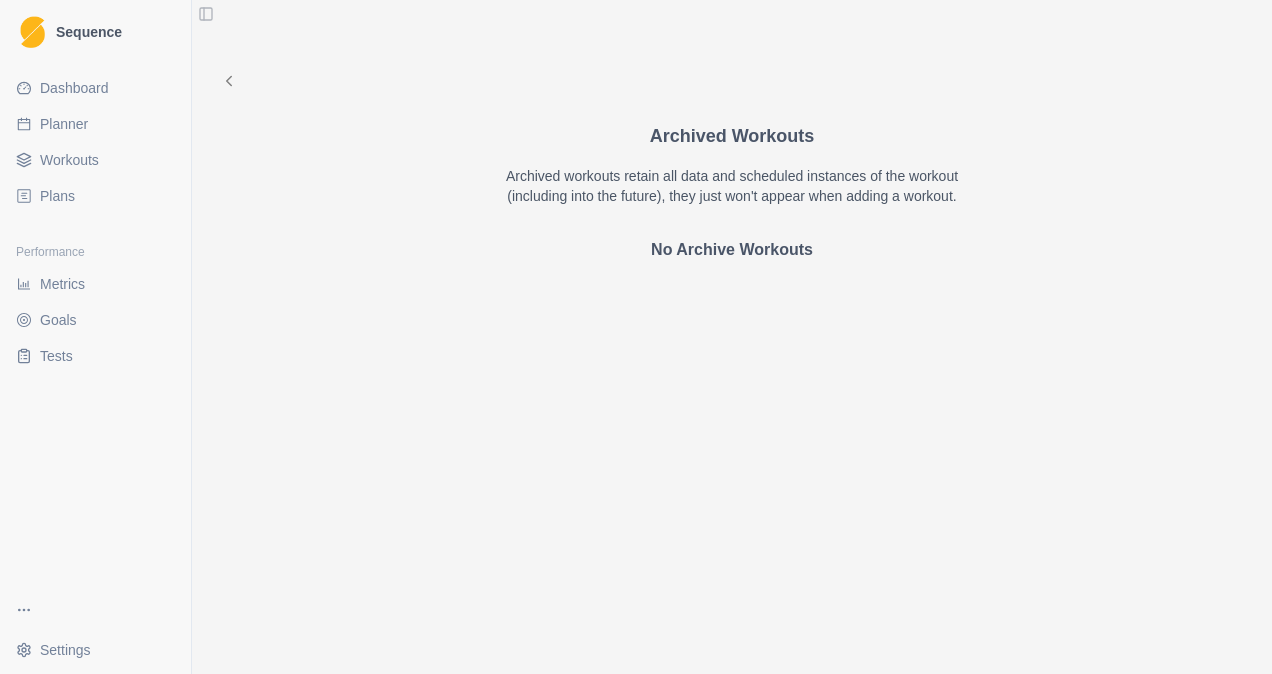 click 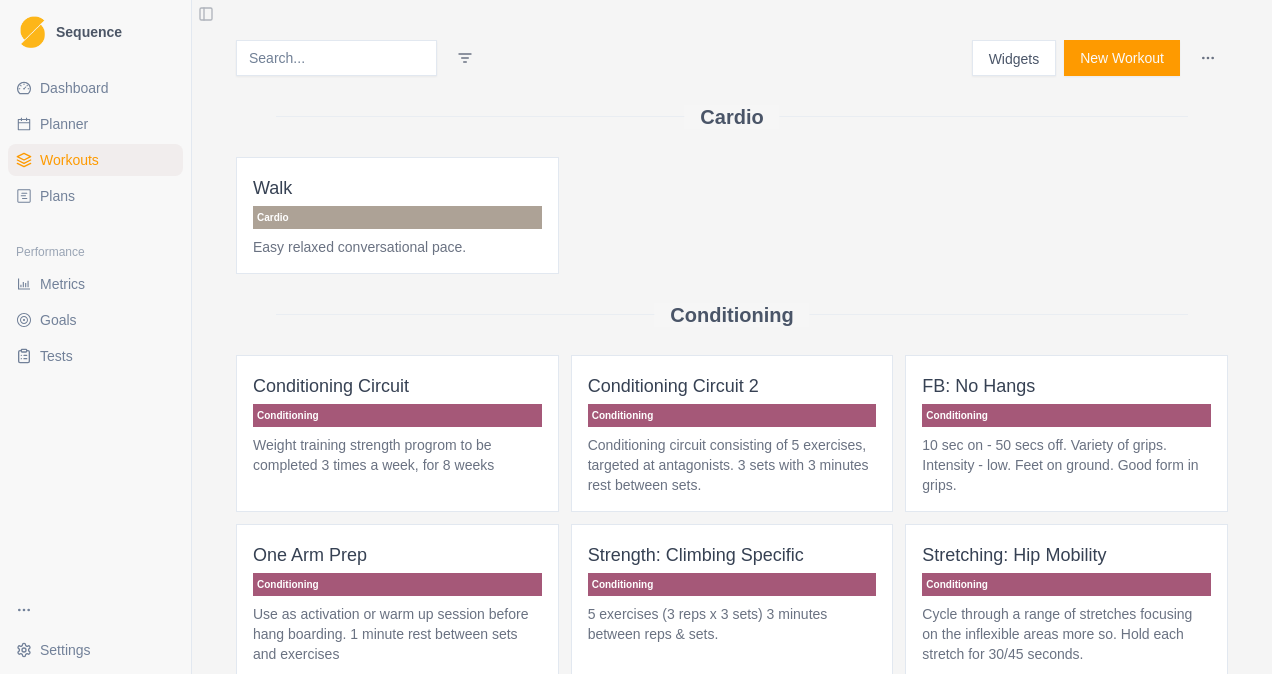 click on "Sequence Dashboard Planner Workouts Plans Performance Metrics Goals Tests Settings Toggle Sidebar Widgets New Workout Cardio Walk Cardio Easy relaxed conversational pace. Conditioning Conditioning Circuit Conditioning Weight training strength progrom to be completed 3 times a week, for 8 weeks Conditioning Circuit 2 Conditioning Conditioning circuit consisting of 5 exercises, targeted at antagonists. 3 sets with 3 minutes rest between sets. FB: No Hangs Conditioning 10 sec on - 50 secs off. Variety of grips. Intensity - low. Feet on ground. Good form in grips. One Arm Prep Conditioning Use as activation or warm up session before hang boarding. 1 minute rest between sets and exercises Strength: Climbing Specific Conditioning 5 exercises (3 reps x 3 sets) 3 minutes between reps & sets. Stretching: Hip Mobility Conditioning Cycle through a range of stretches focusing on the inflexible areas more so. Hold each stretch for 30/45 seconds. Core Floor Core Core Floor core exercises via CRIMPD Core 1" at bounding box center [636, 337] 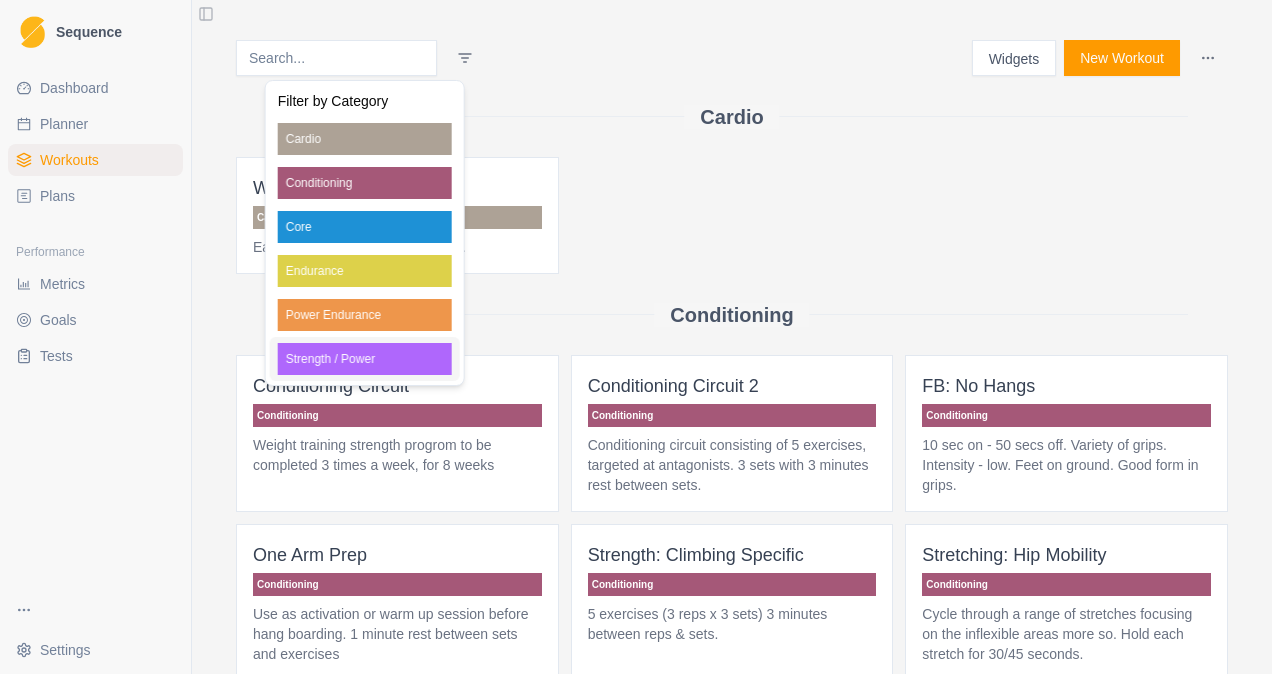 click on "Strength / Power" at bounding box center [365, 359] 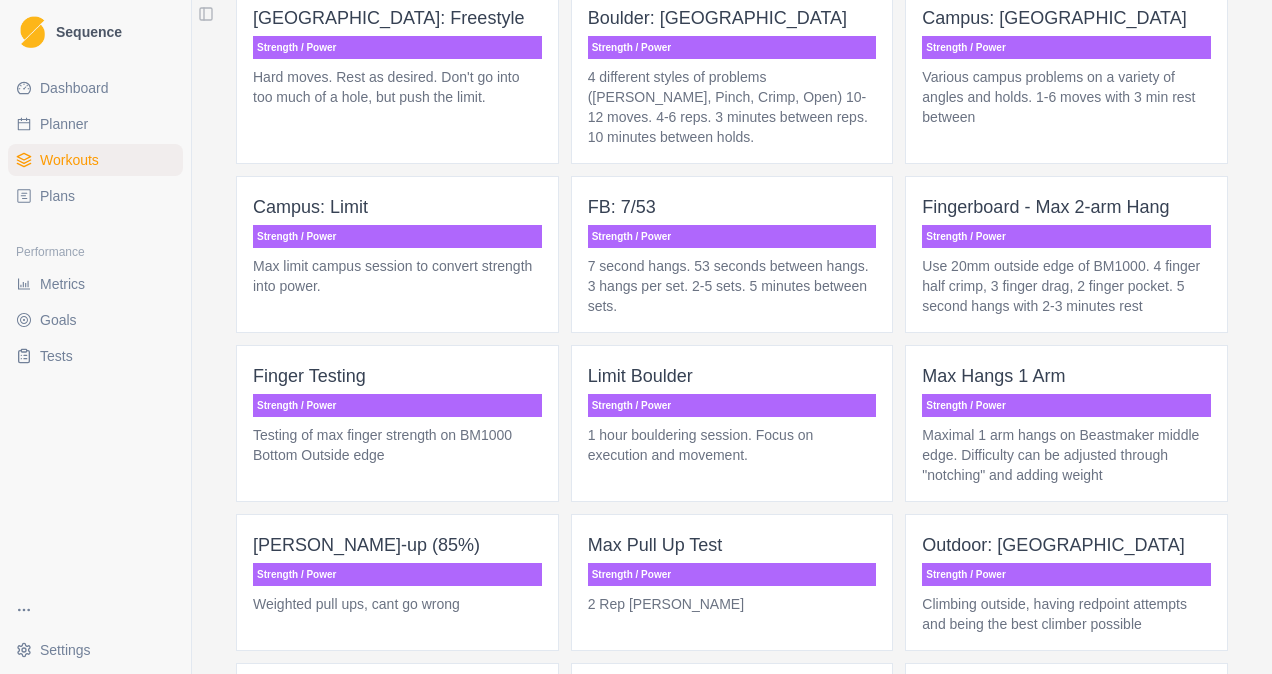 scroll, scrollTop: 200, scrollLeft: 0, axis: vertical 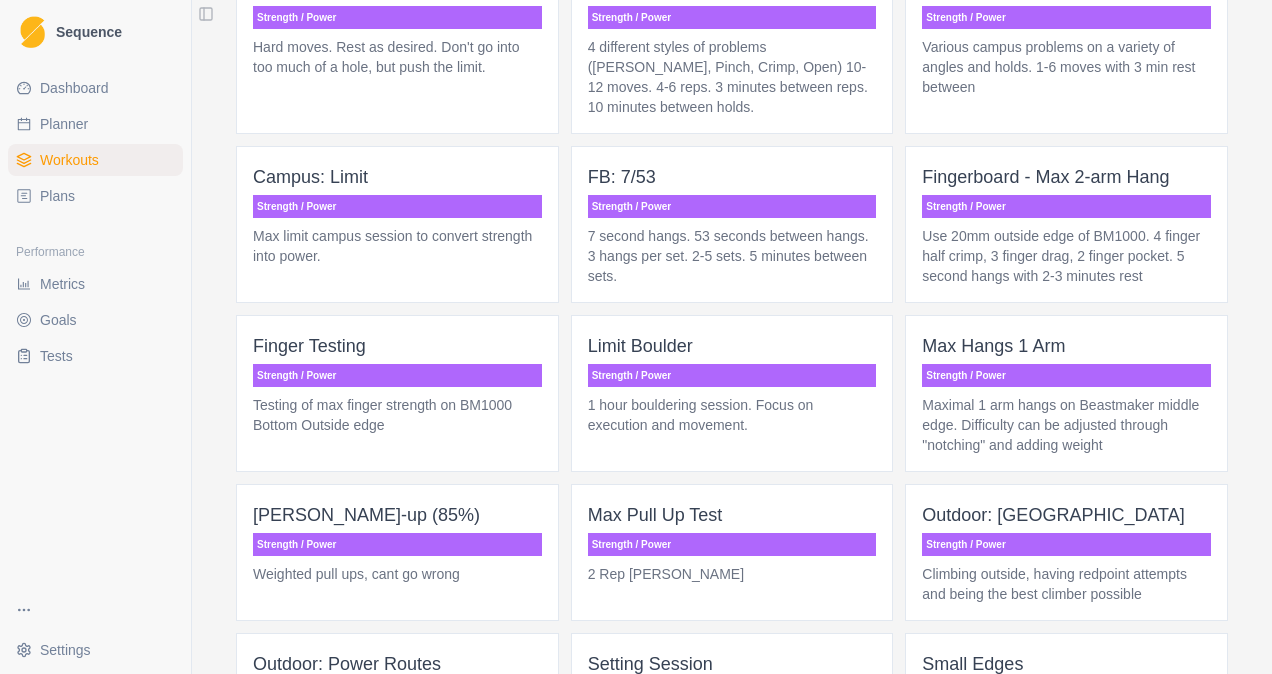 click on "Use 20mm outside edge of BM1000. 4 finger half crimp, 3 finger drag, 2 finger pocket. 5 second hangs with 2-3 minutes rest" at bounding box center [1066, 256] 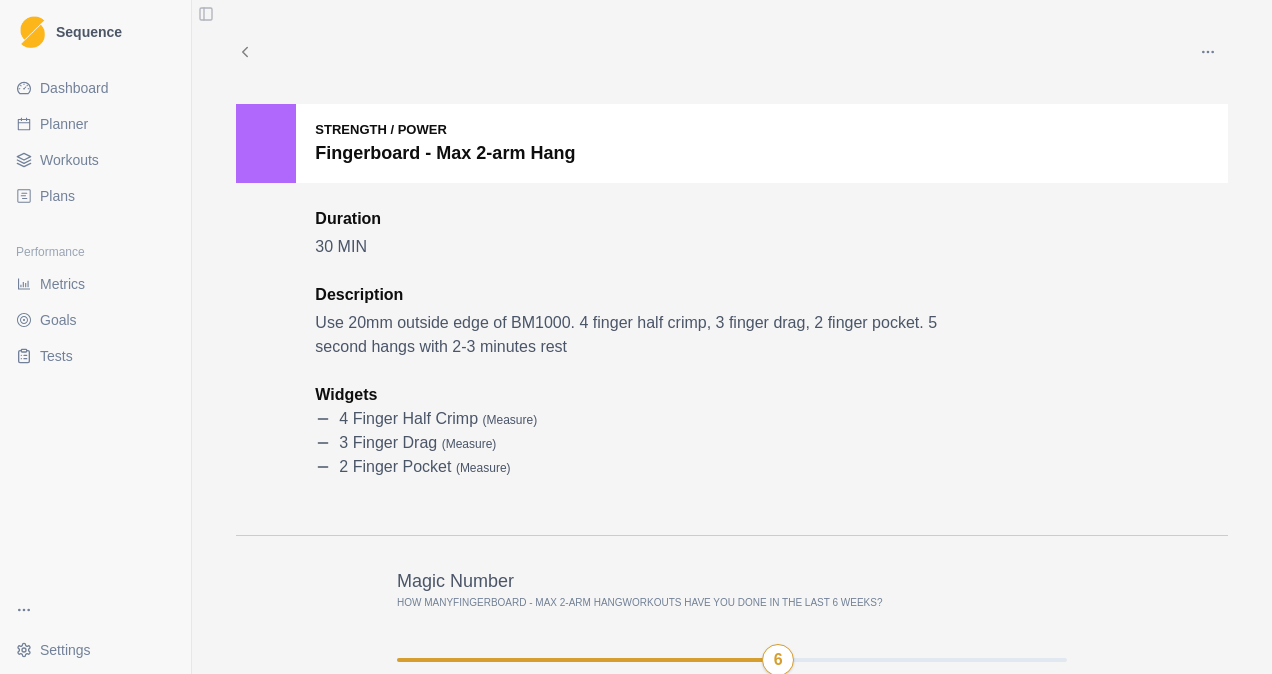 click 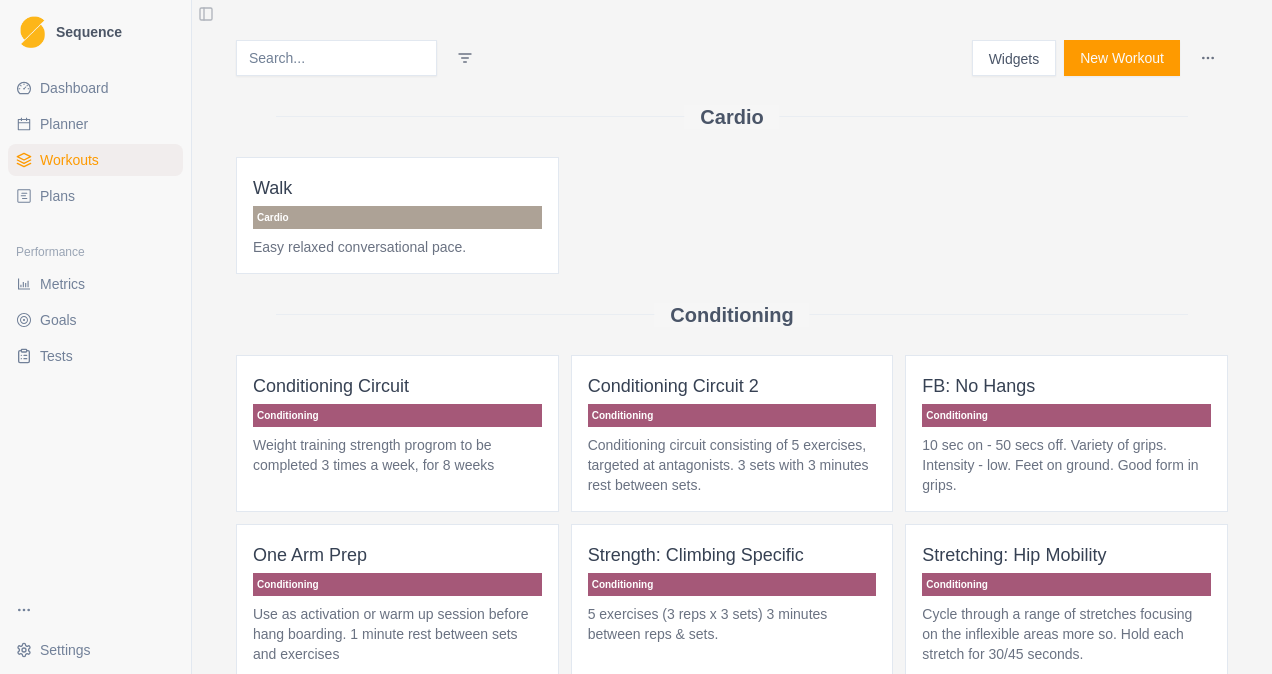 click on "Sequence Dashboard Planner Workouts Plans Performance Metrics Goals Tests Settings Toggle Sidebar Widgets New Workout Cardio Walk Cardio Easy relaxed conversational pace. Conditioning Conditioning Circuit Conditioning Weight training strength progrom to be completed 3 times a week, for 8 weeks Conditioning Circuit 2 Conditioning Conditioning circuit consisting of 5 exercises, targeted at antagonists. 3 sets with 3 minutes rest between sets. FB: No Hangs Conditioning 10 sec on - 50 secs off. Variety of grips. Intensity - low. Feet on ground. Good form in grips. One Arm Prep Conditioning Use as activation or warm up session before hang boarding. 1 minute rest between sets and exercises Strength: Climbing Specific Conditioning 5 exercises (3 reps x 3 sets) 3 minutes between reps & sets. Stretching: Hip Mobility Conditioning Cycle through a range of stretches focusing on the inflexible areas more so. Hold each stretch for 30/45 seconds. Core Floor Core Core Floor core exercises via CRIMPD Core 1" at bounding box center [636, 337] 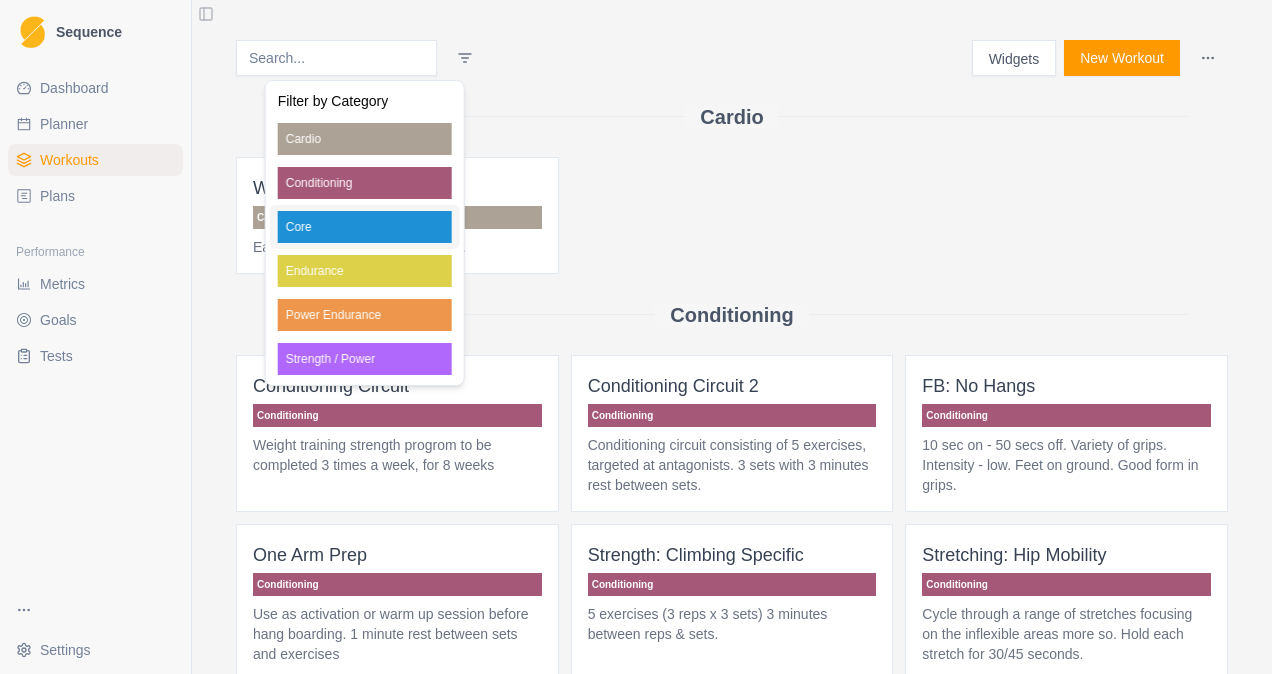 click on "Core" at bounding box center (365, 227) 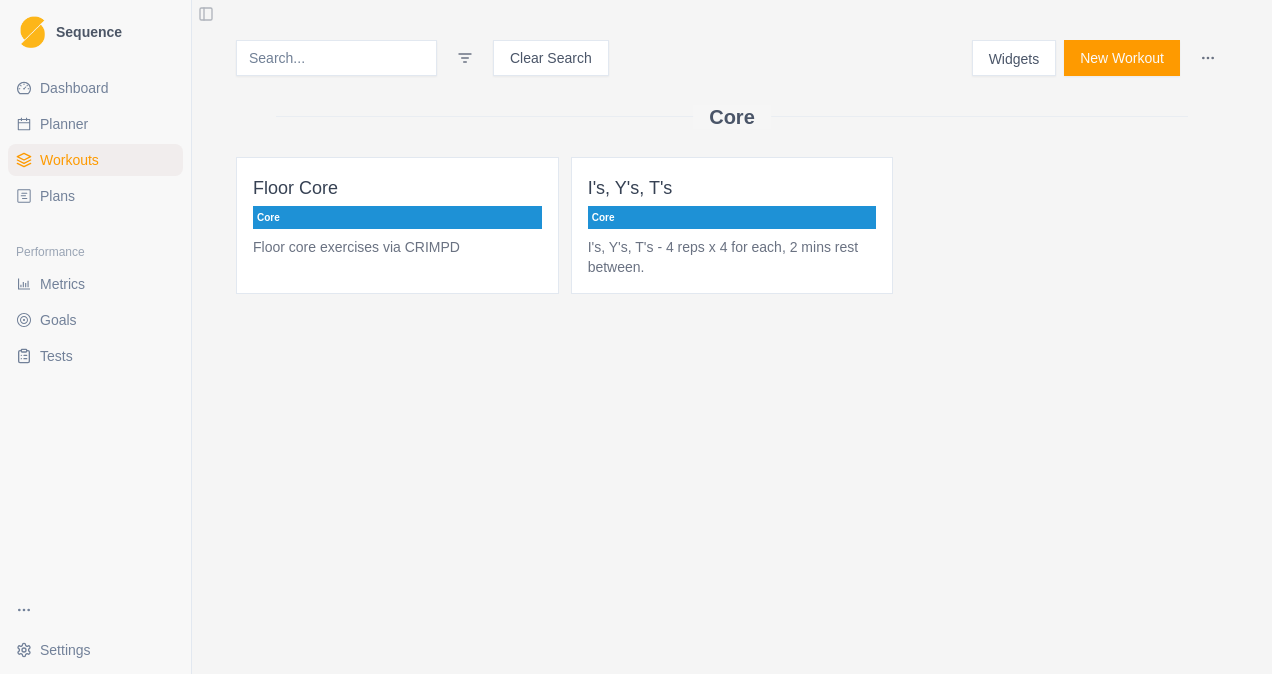 click on "I's, Y's, T's - 4 reps x 4 for each, 2 mins rest between." at bounding box center (732, 257) 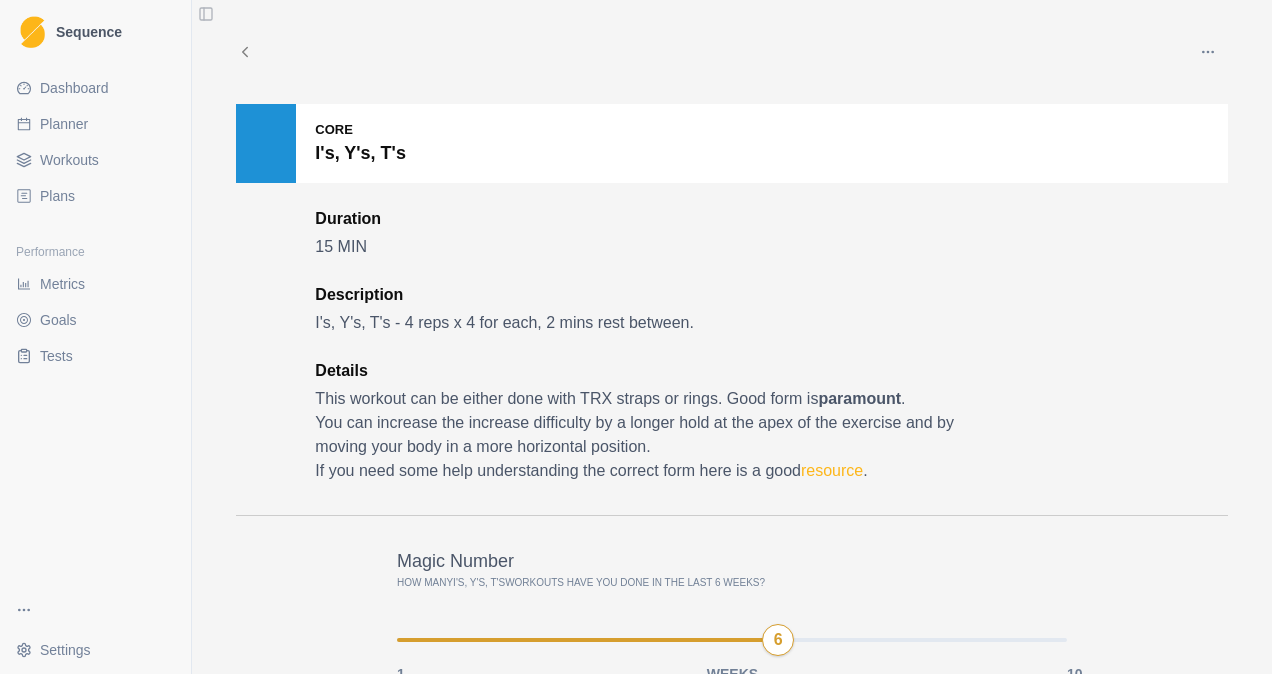 click 